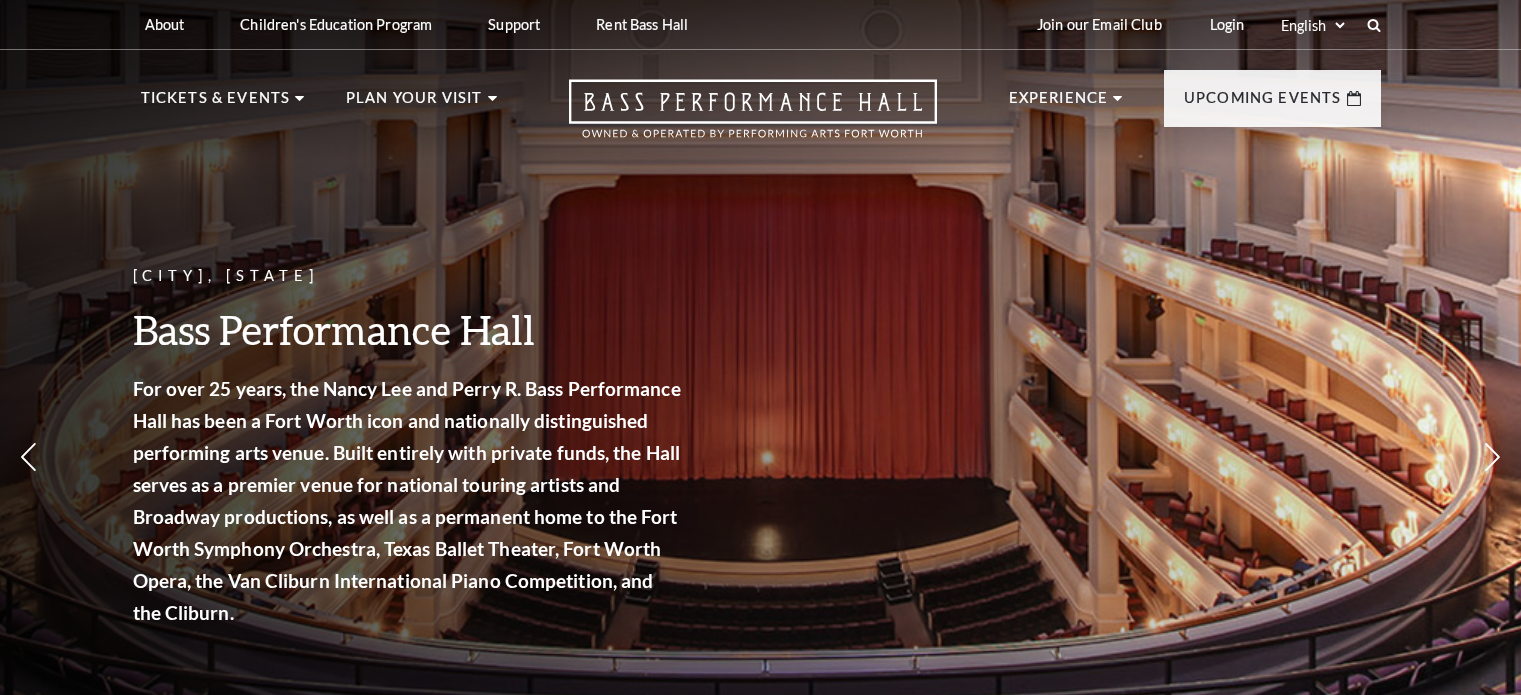 scroll, scrollTop: 0, scrollLeft: 0, axis: both 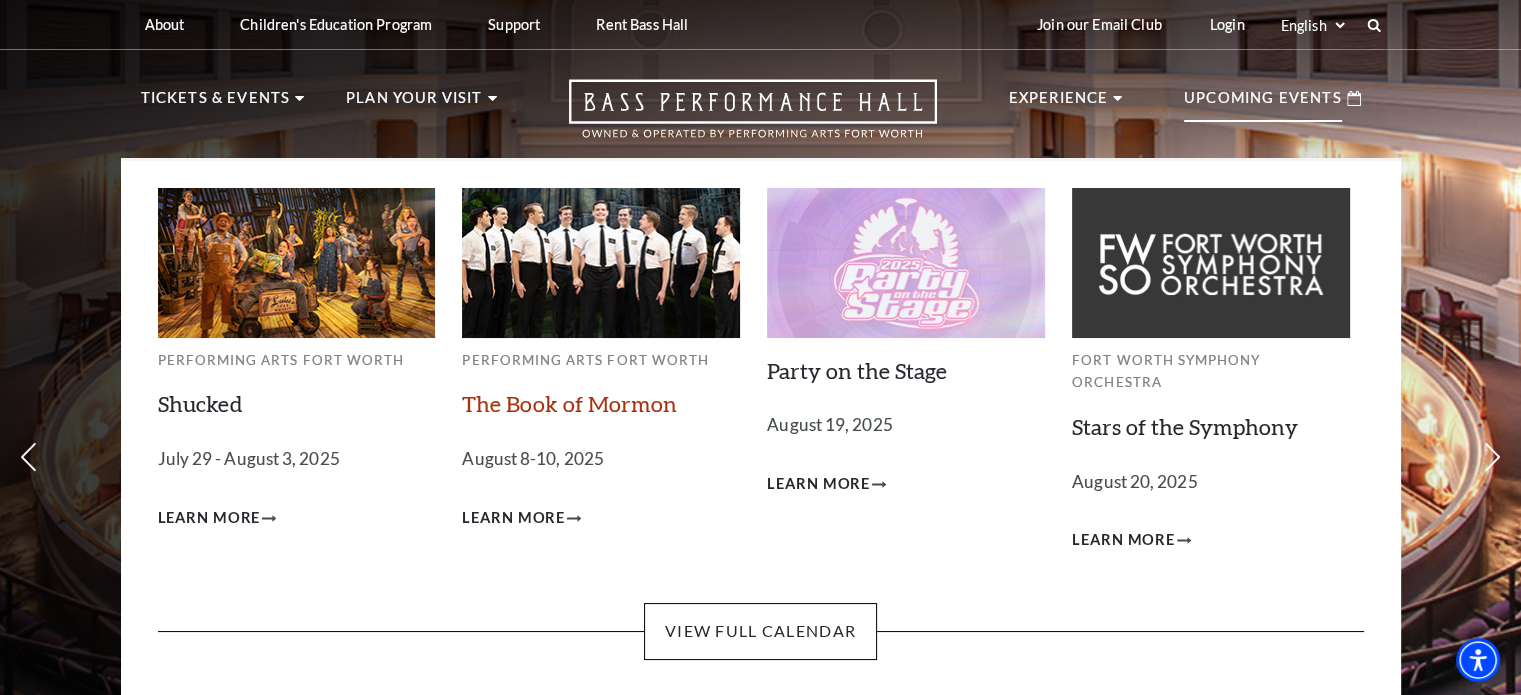 click on "The Book of Mormon" at bounding box center (569, 403) 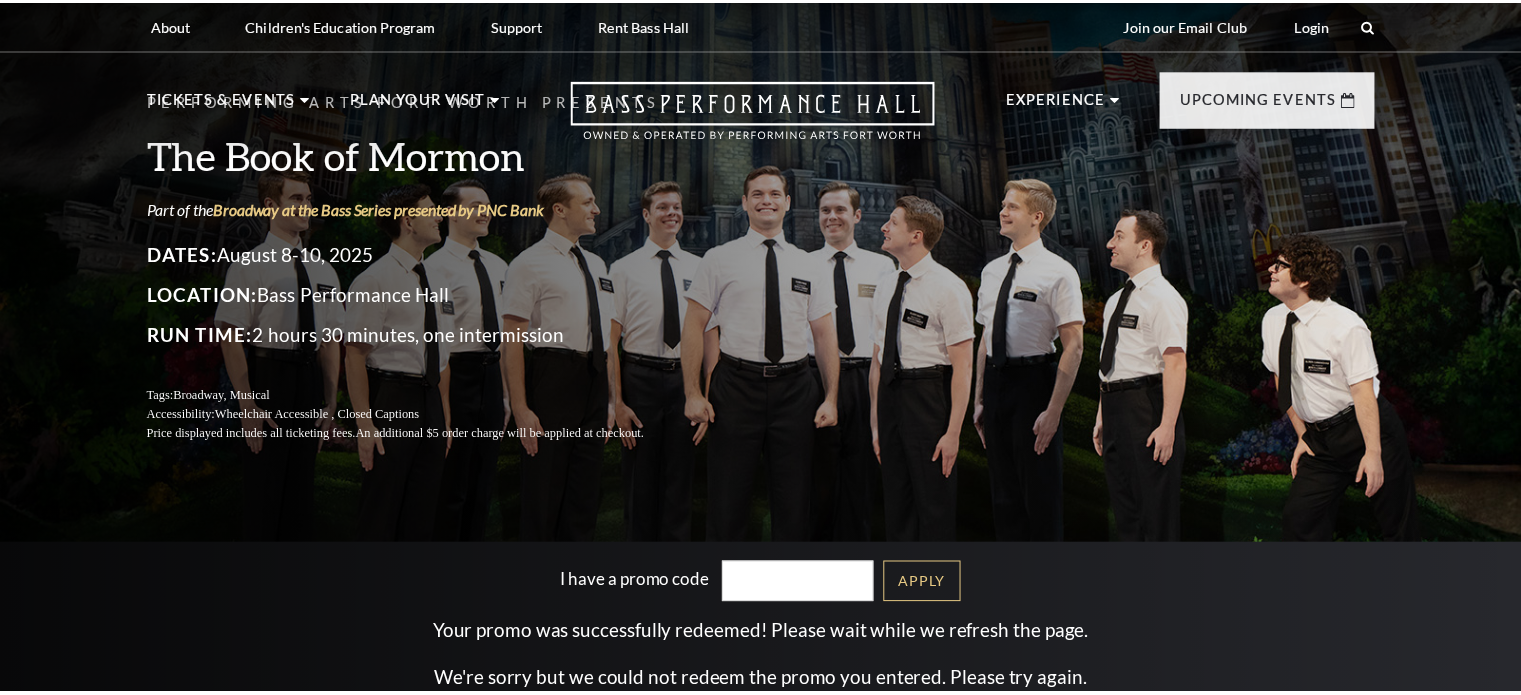 scroll, scrollTop: 0, scrollLeft: 0, axis: both 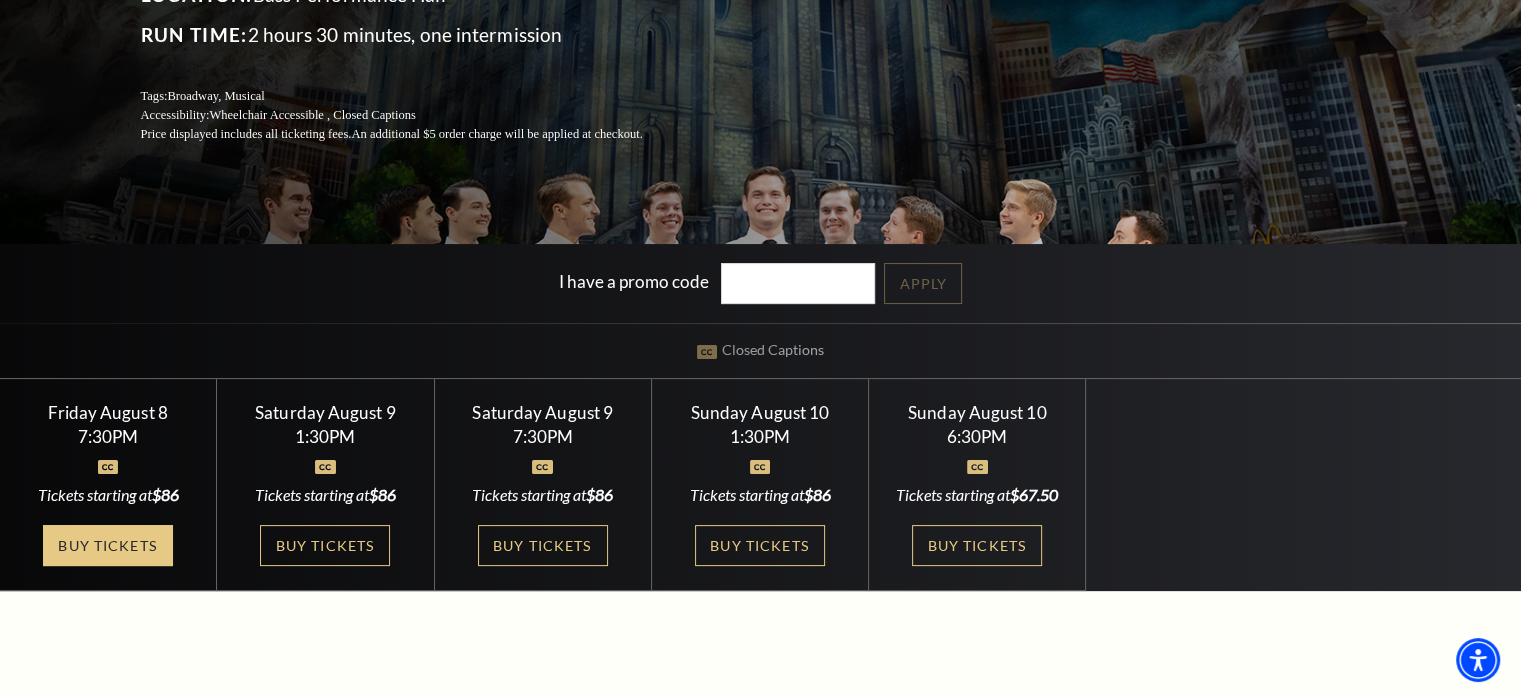 click on "Buy Tickets" at bounding box center [108, 545] 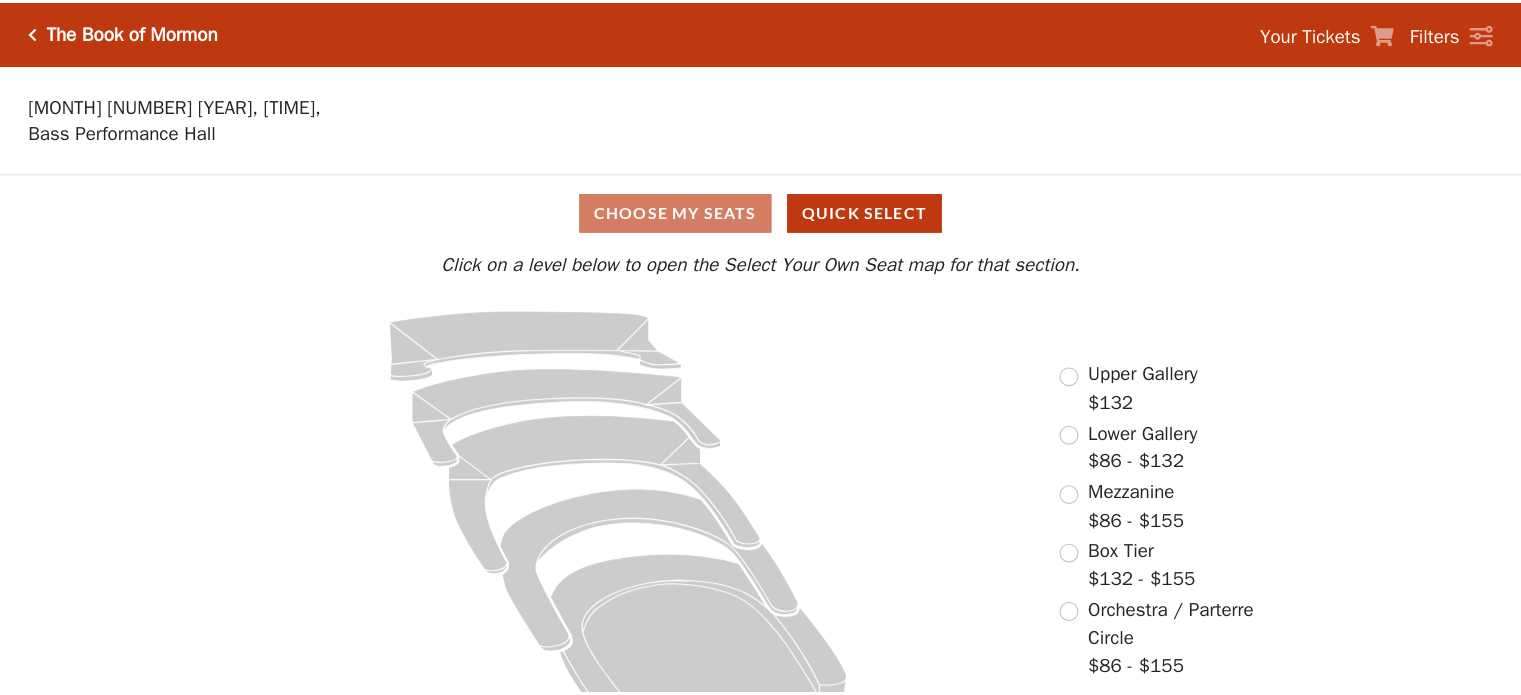 scroll, scrollTop: 0, scrollLeft: 0, axis: both 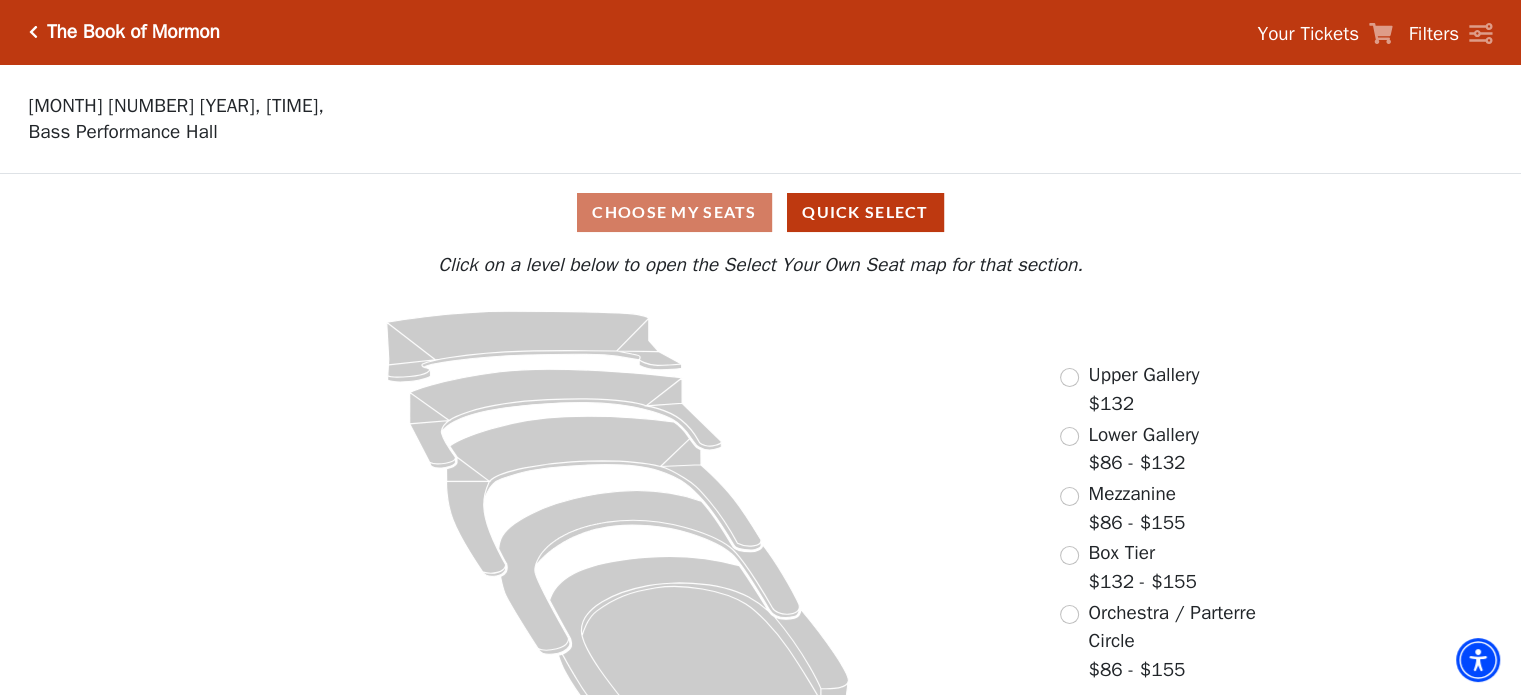 click on "Choose My Seats
Quick Select" at bounding box center (760, 212) 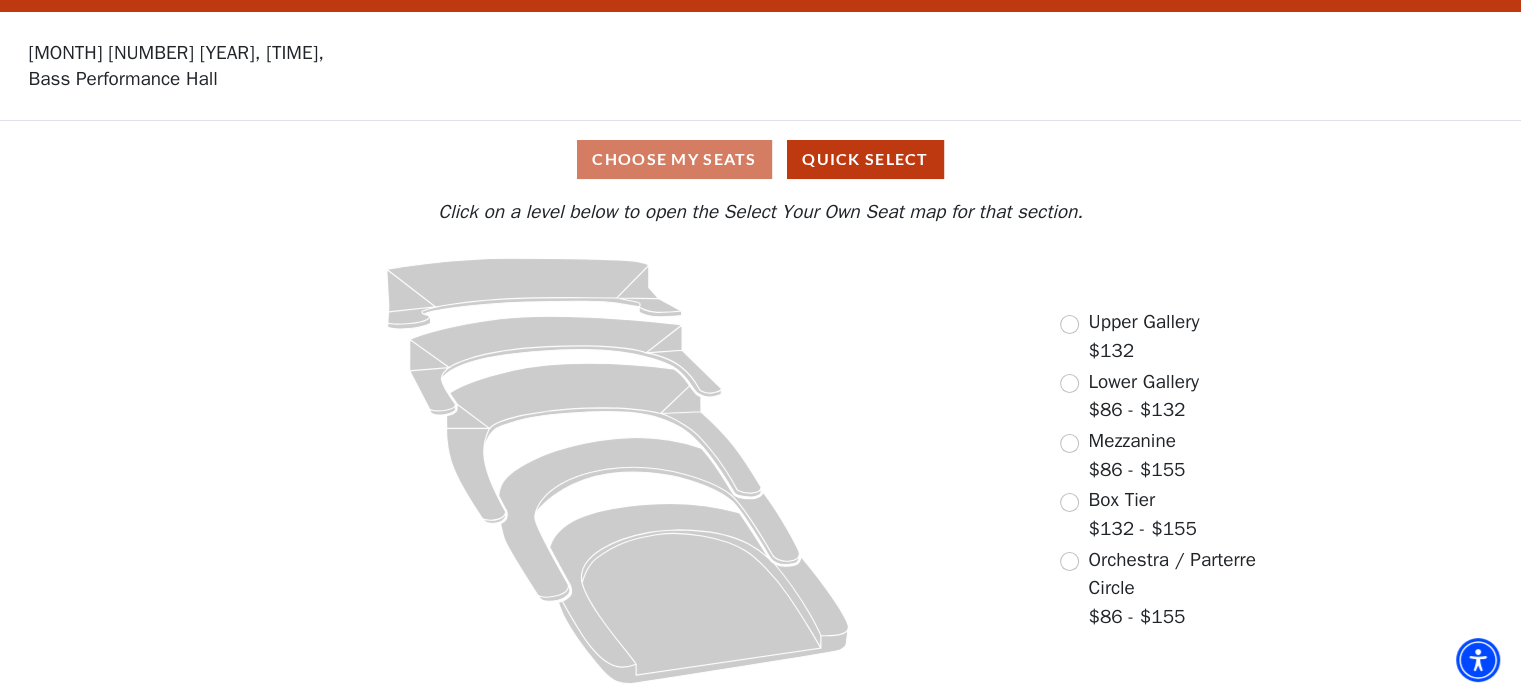 click on "Choose My Seats
Quick Select" at bounding box center (760, 159) 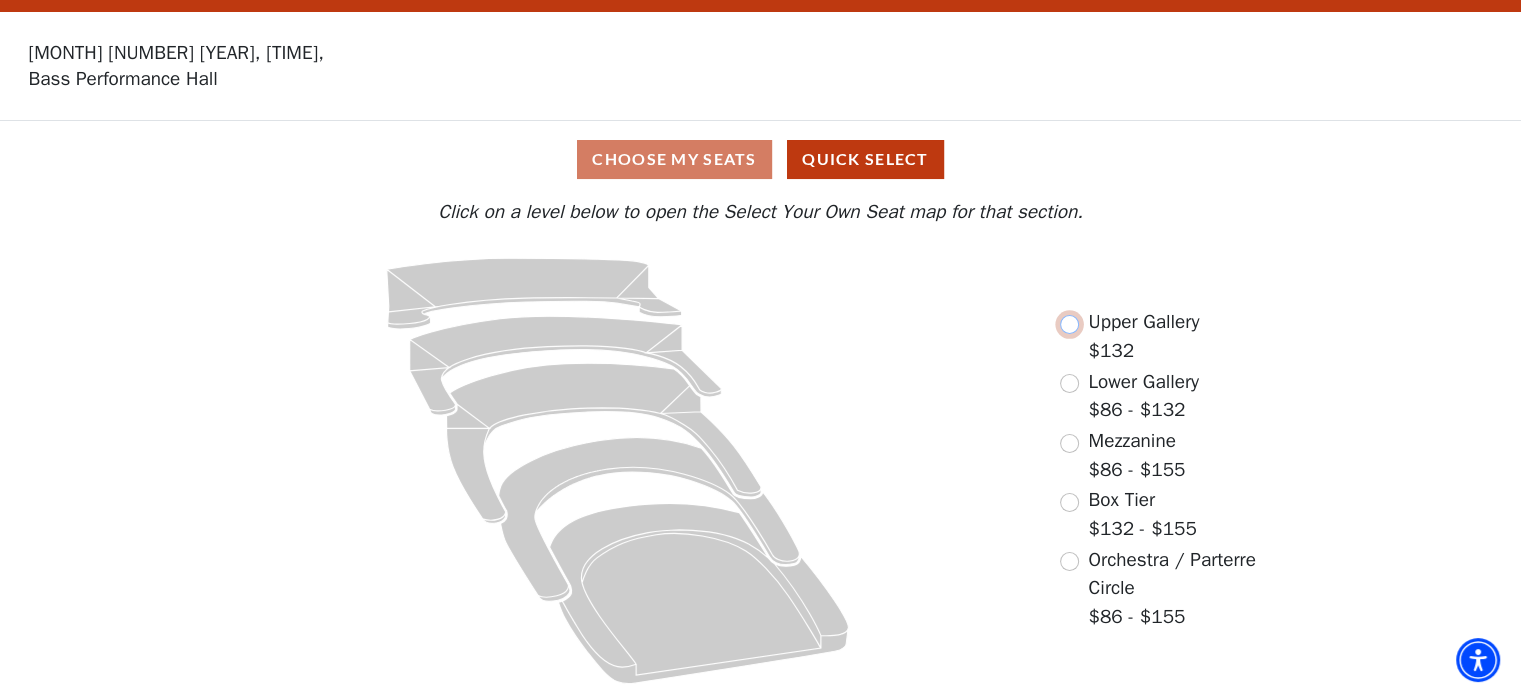 click at bounding box center (1069, 324) 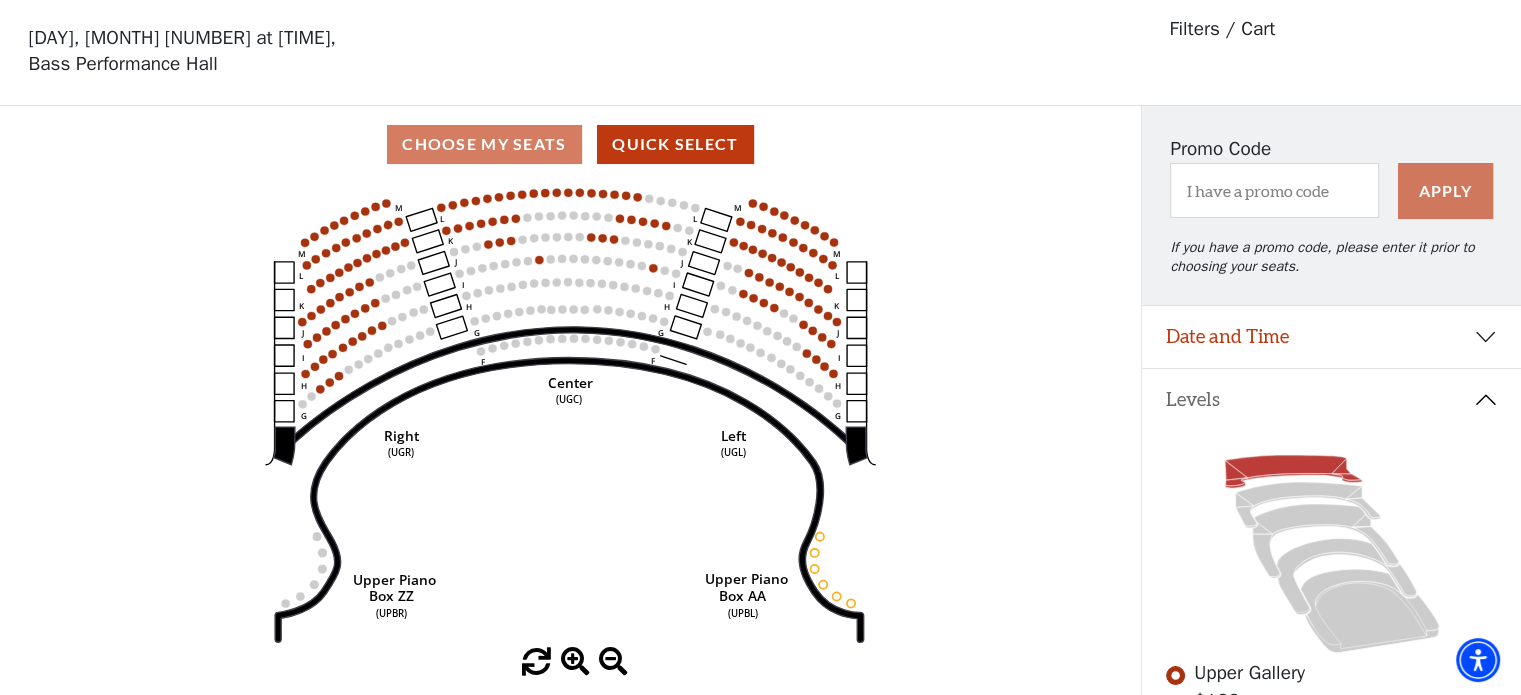 scroll, scrollTop: 92, scrollLeft: 0, axis: vertical 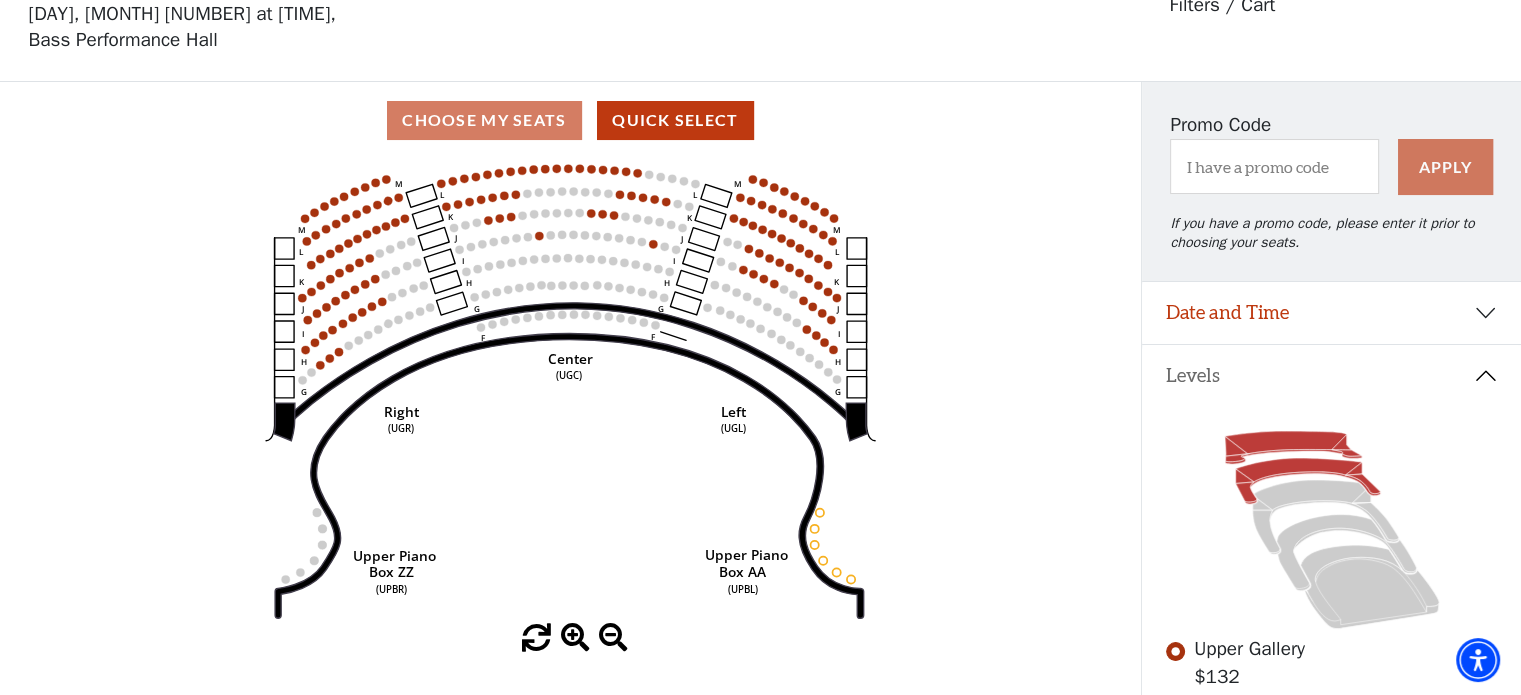 click 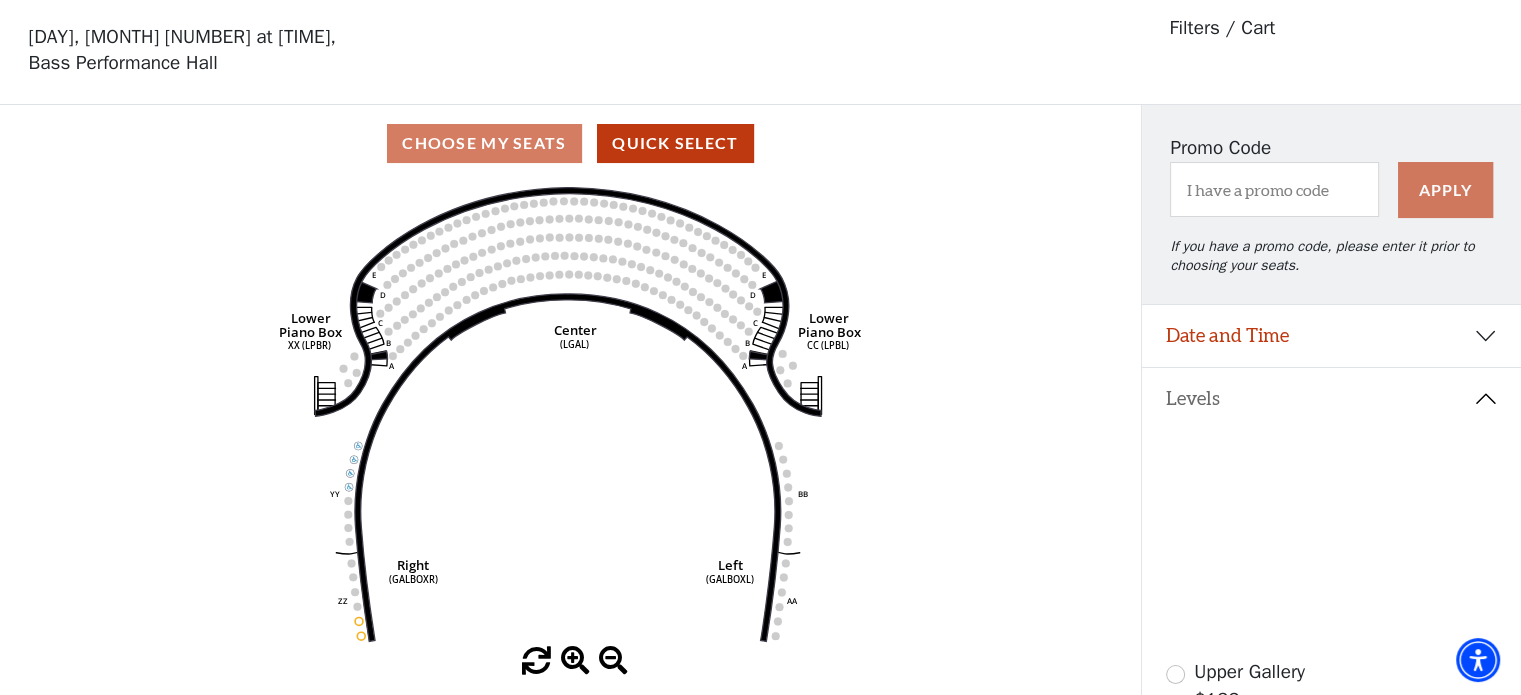 scroll, scrollTop: 92, scrollLeft: 0, axis: vertical 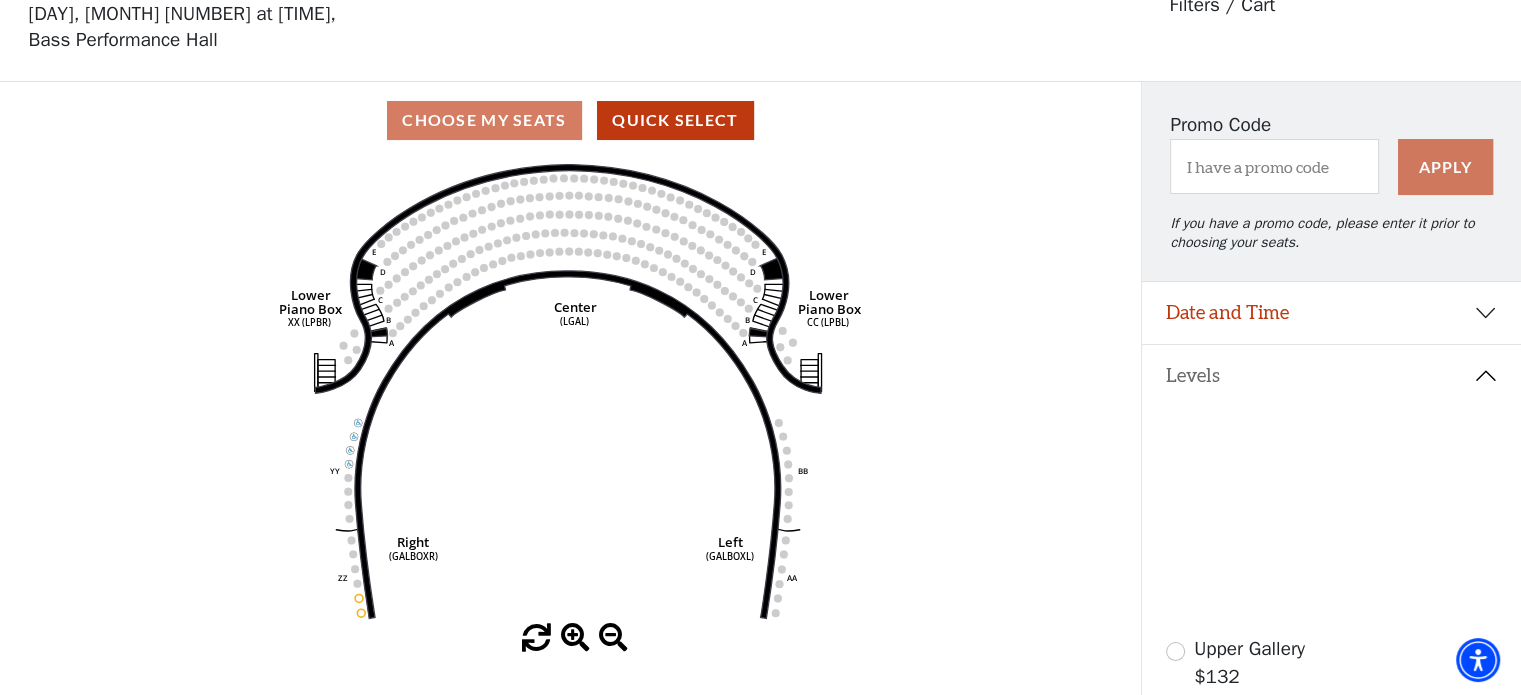 click 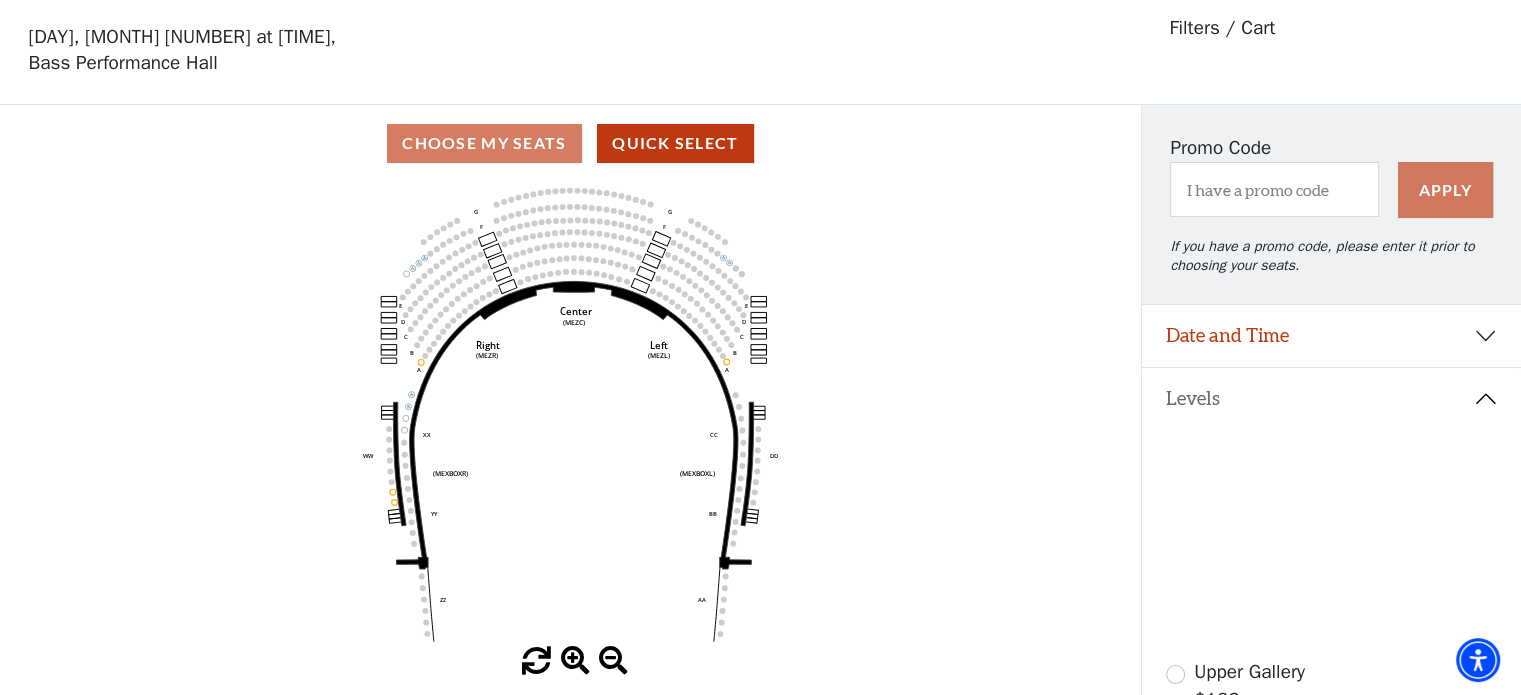 scroll, scrollTop: 92, scrollLeft: 0, axis: vertical 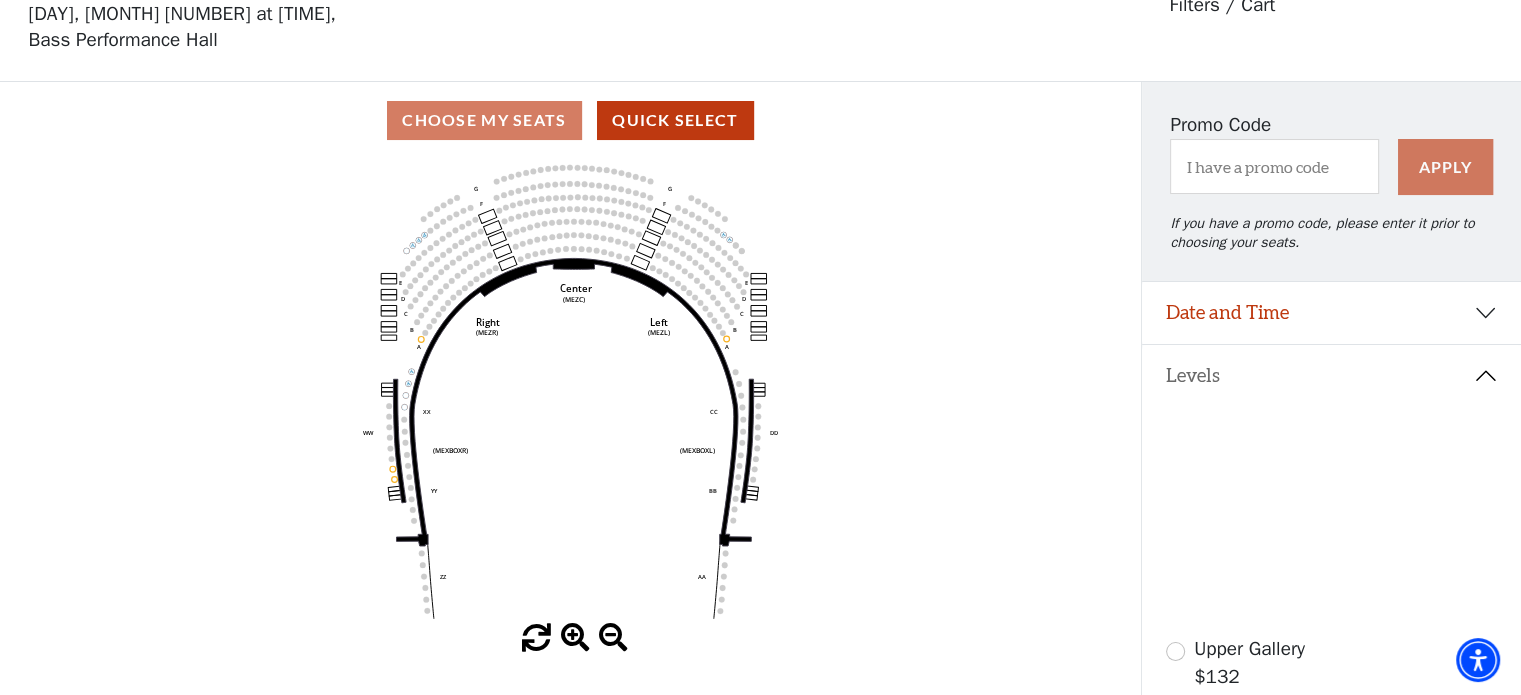 click 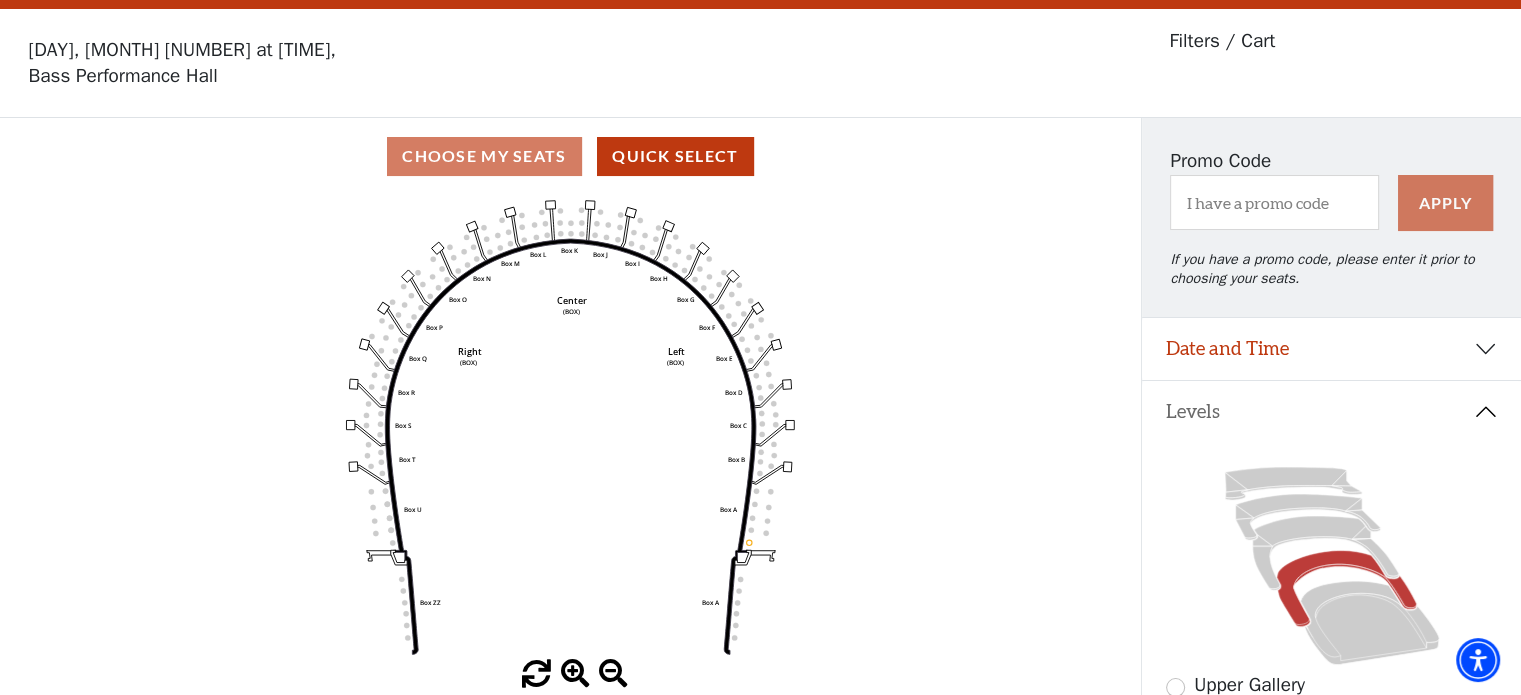 scroll, scrollTop: 92, scrollLeft: 0, axis: vertical 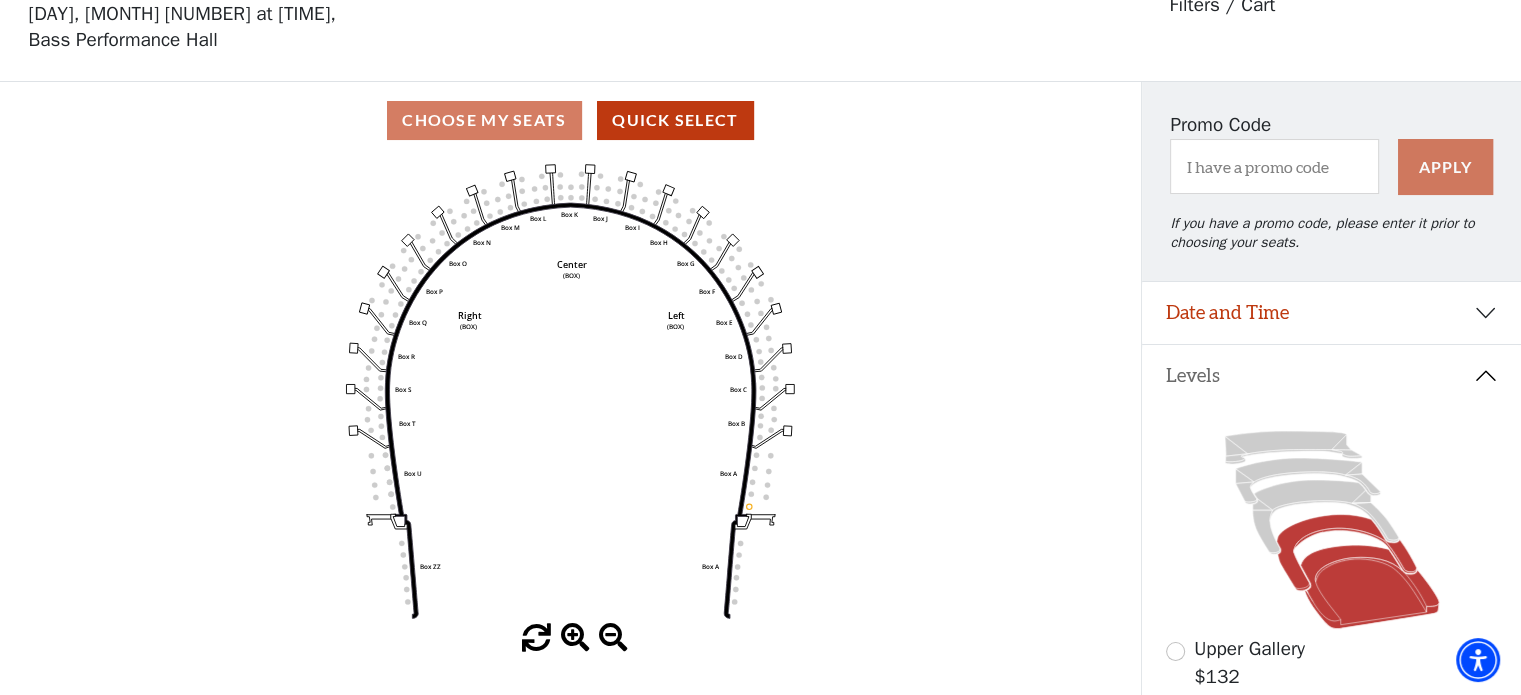 click 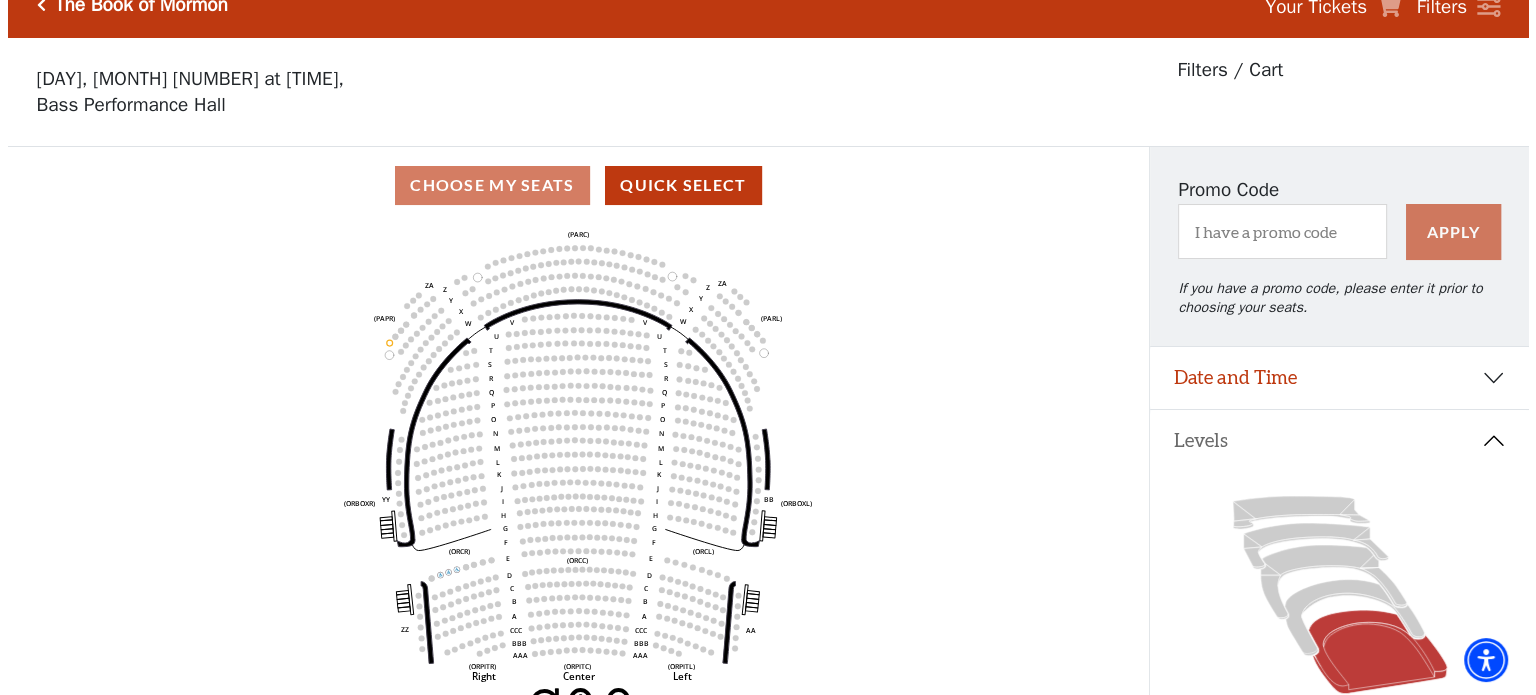 scroll, scrollTop: 0, scrollLeft: 0, axis: both 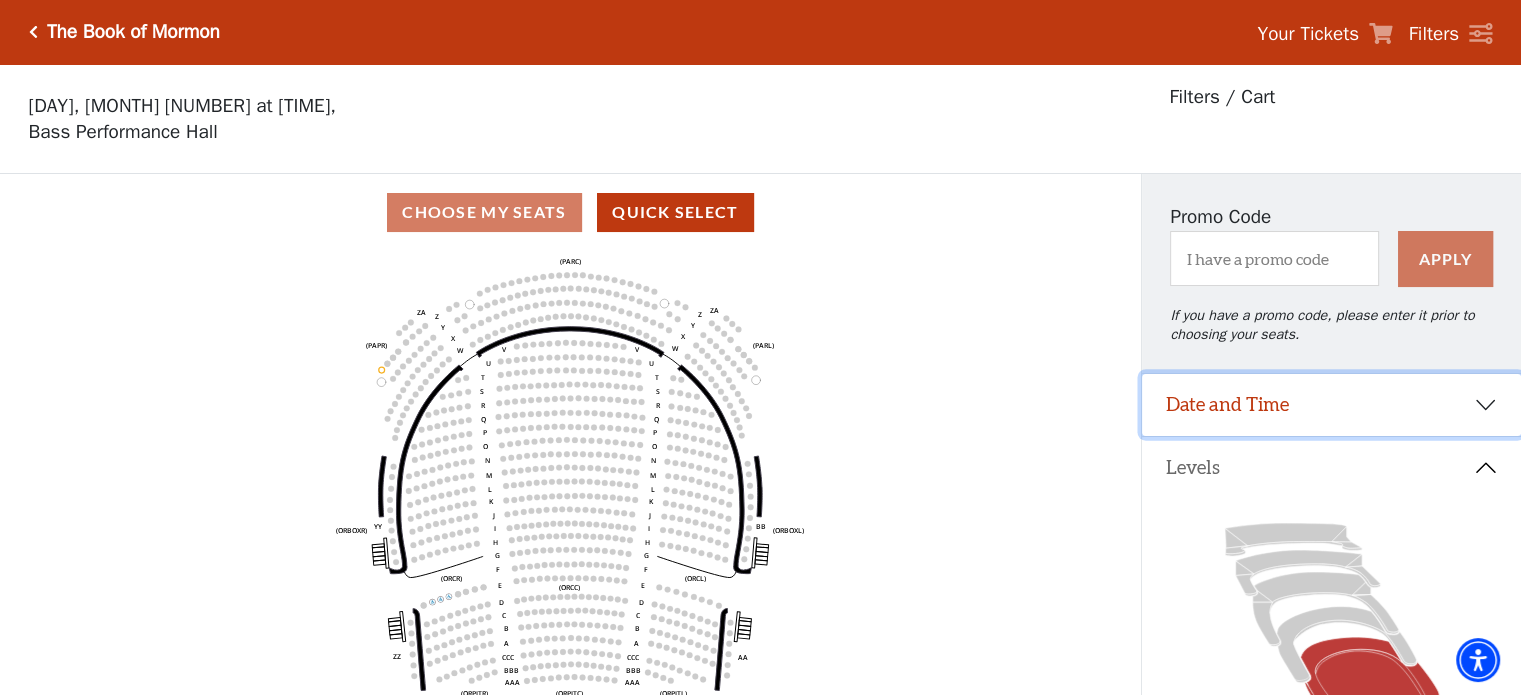 click on "Date and Time" at bounding box center [1331, 405] 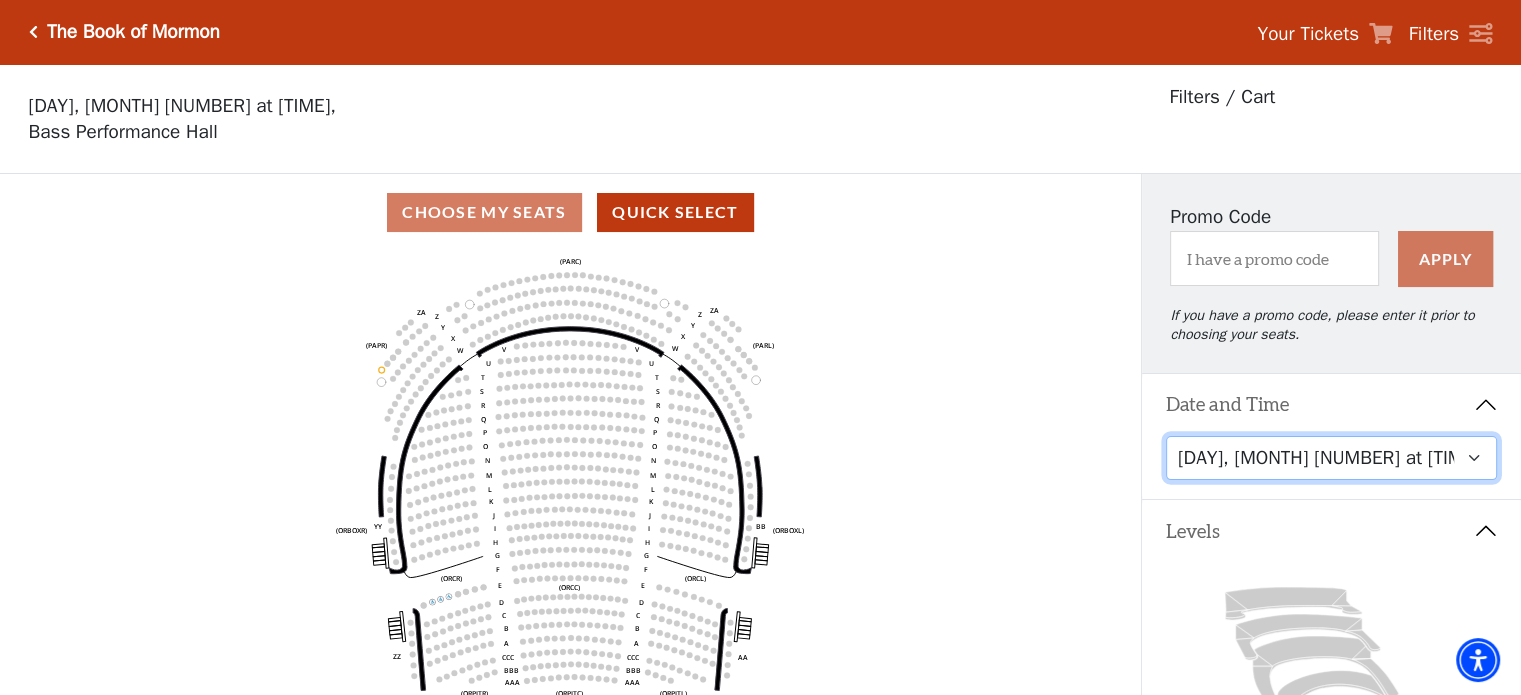 click on "[DAY], [MONTH] [NUMBER] at [TIME] [DAY], [MONTH] [NUMBER] at [TIME] [DAY], [MONTH] [NUMBER] at [TIME] [DAY], [MONTH] [NUMBER] at [TIME] [DAY], [MONTH] [NUMBER] at [TIME]" at bounding box center (1332, 458) 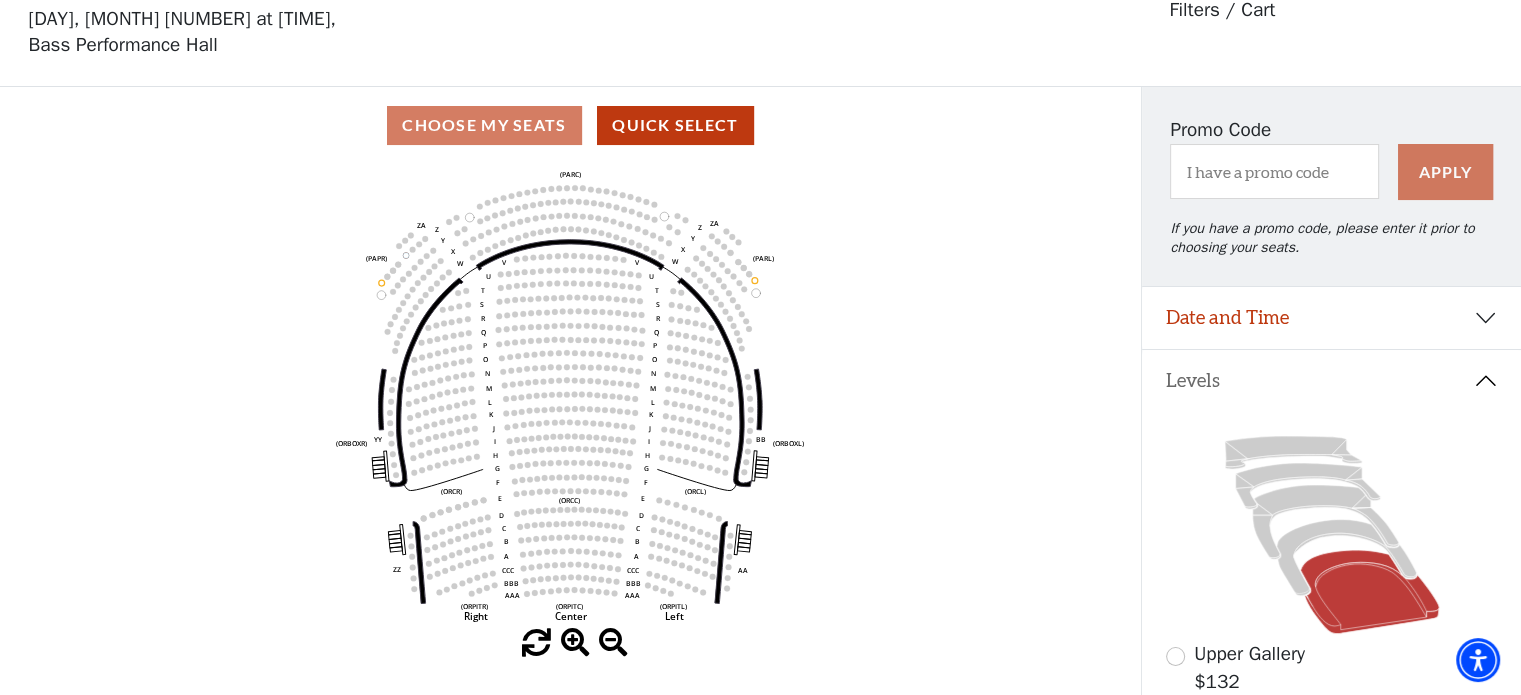 scroll, scrollTop: 92, scrollLeft: 0, axis: vertical 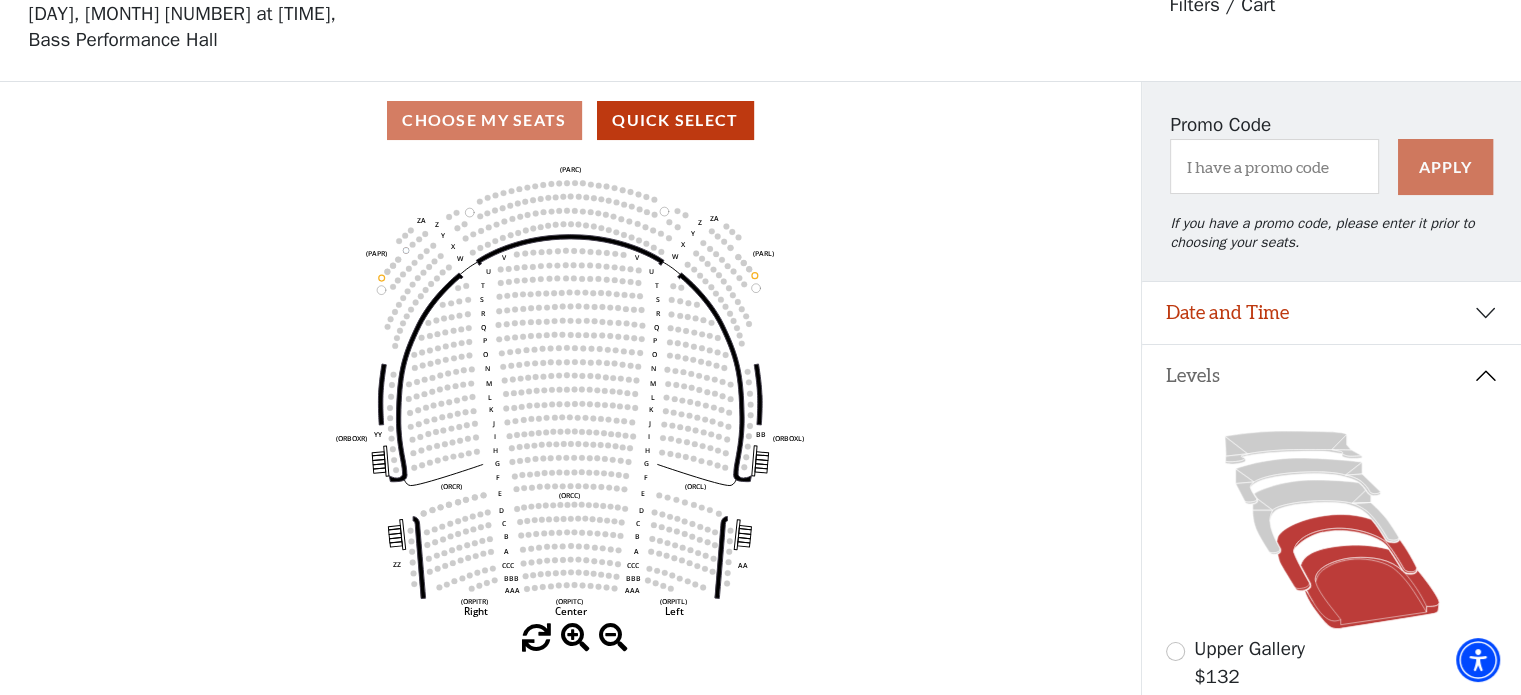 click 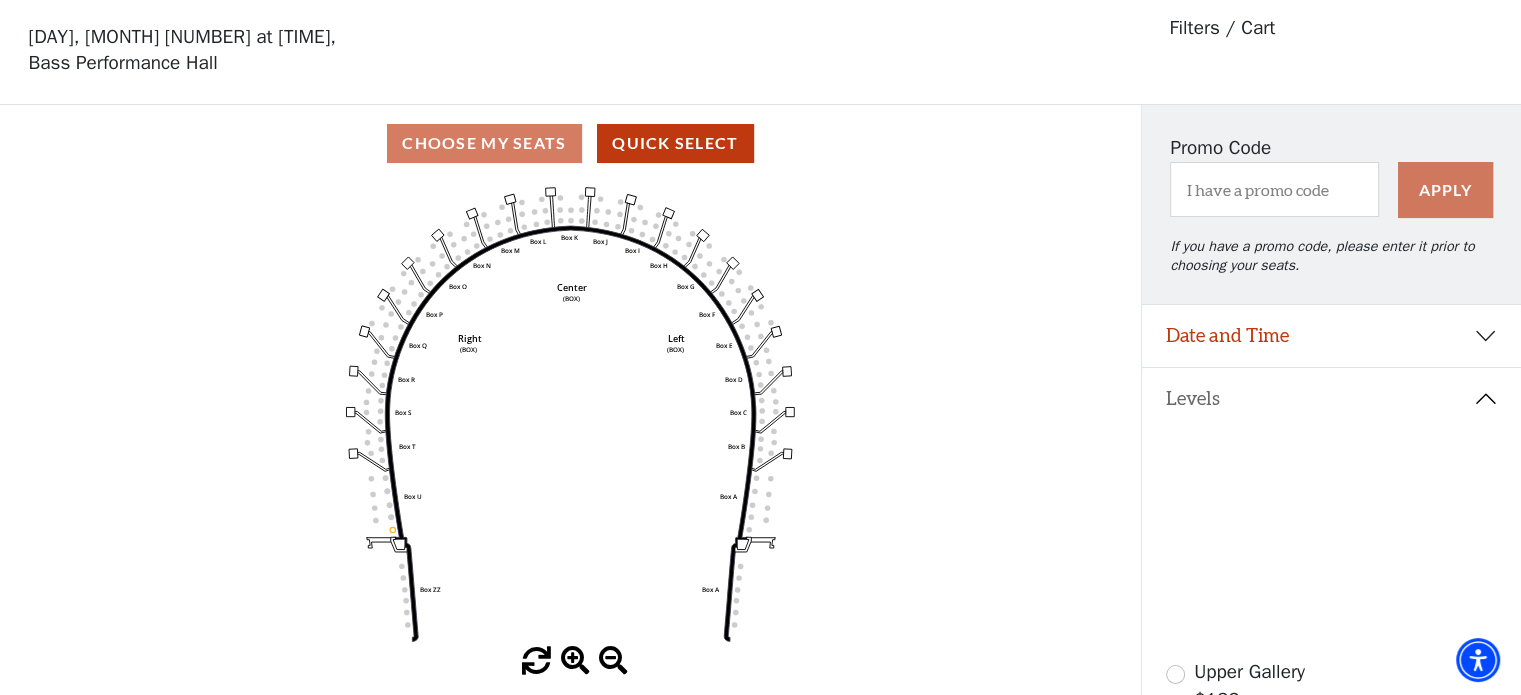 scroll, scrollTop: 92, scrollLeft: 0, axis: vertical 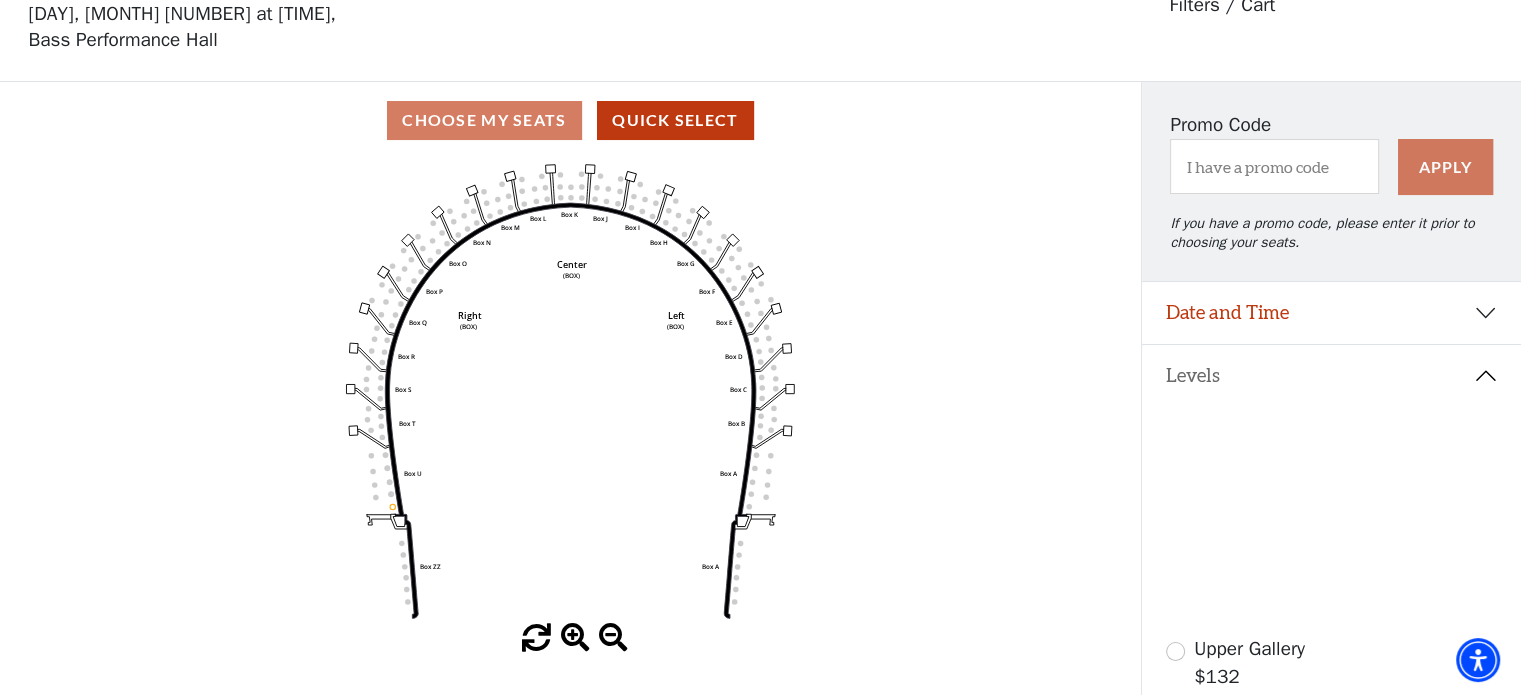 click 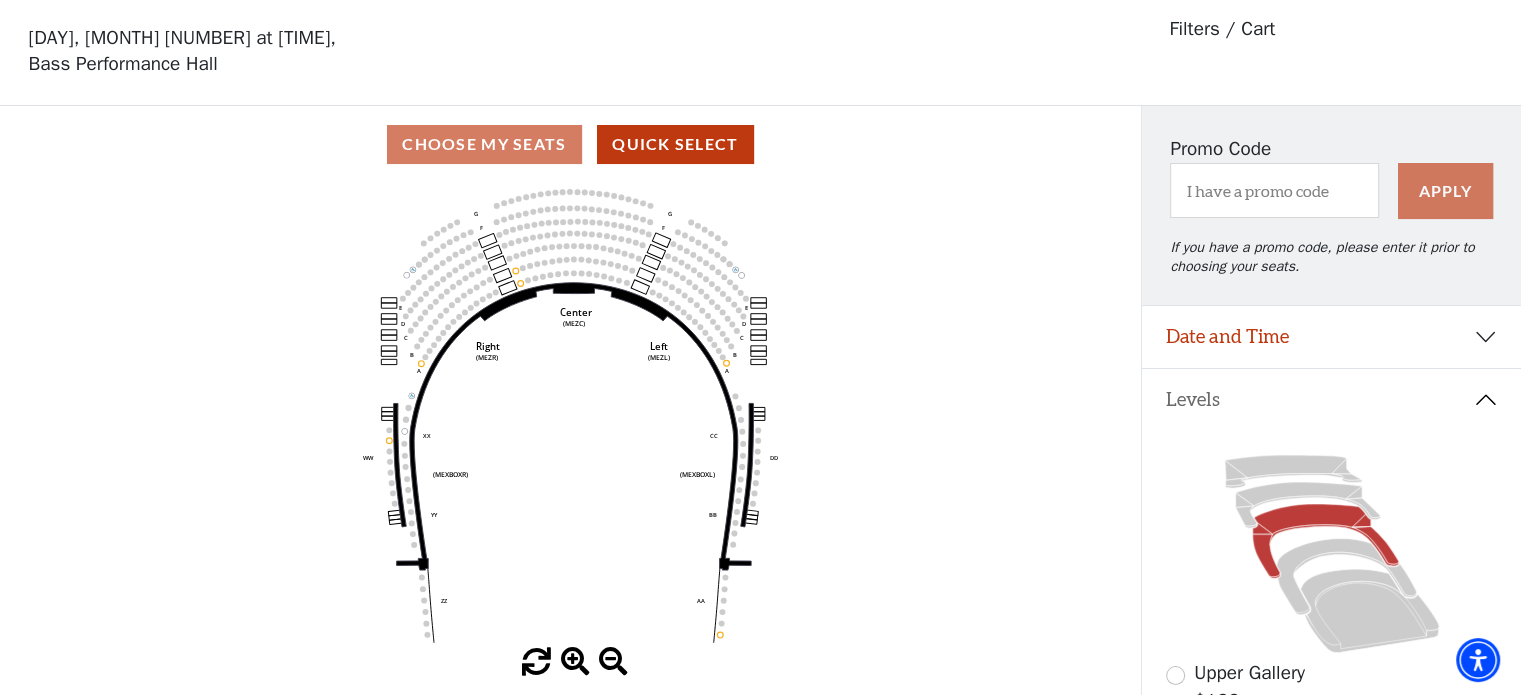scroll, scrollTop: 92, scrollLeft: 0, axis: vertical 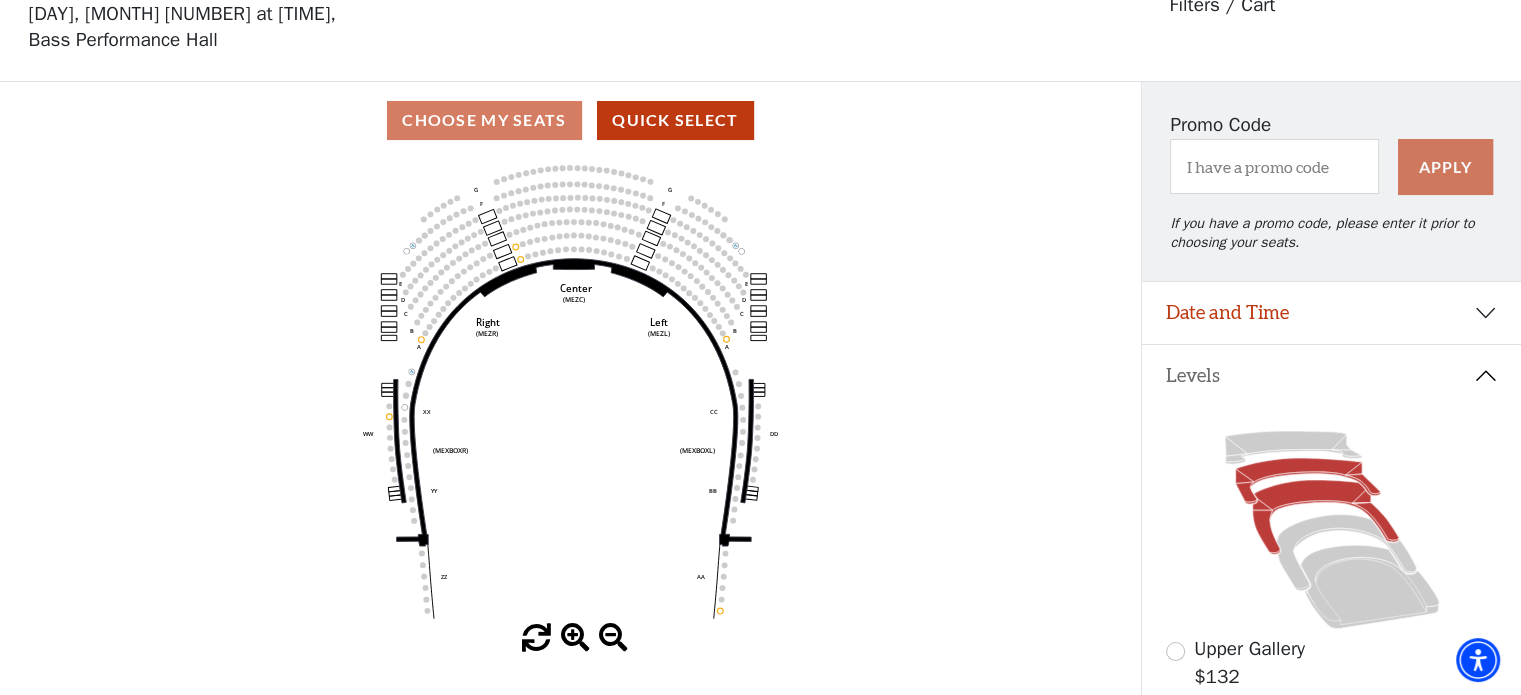 click 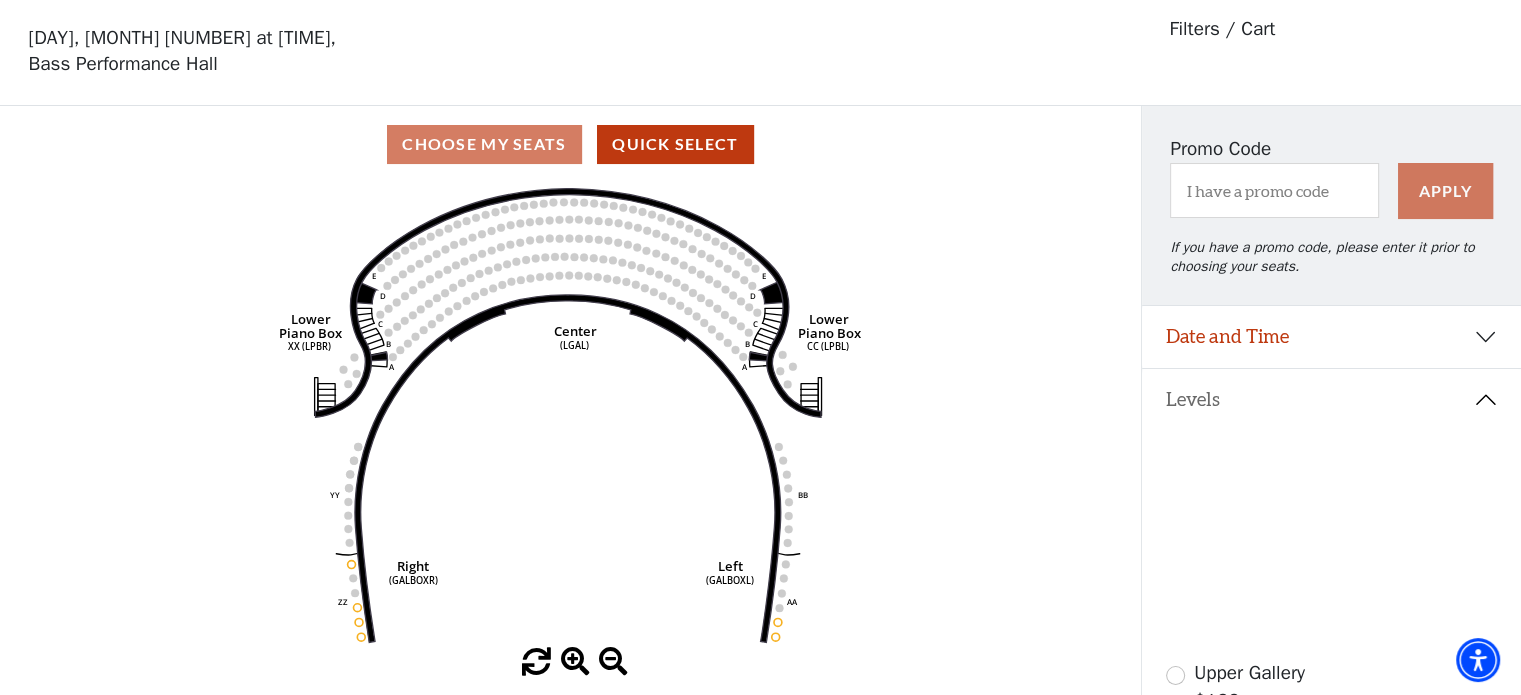 scroll, scrollTop: 92, scrollLeft: 0, axis: vertical 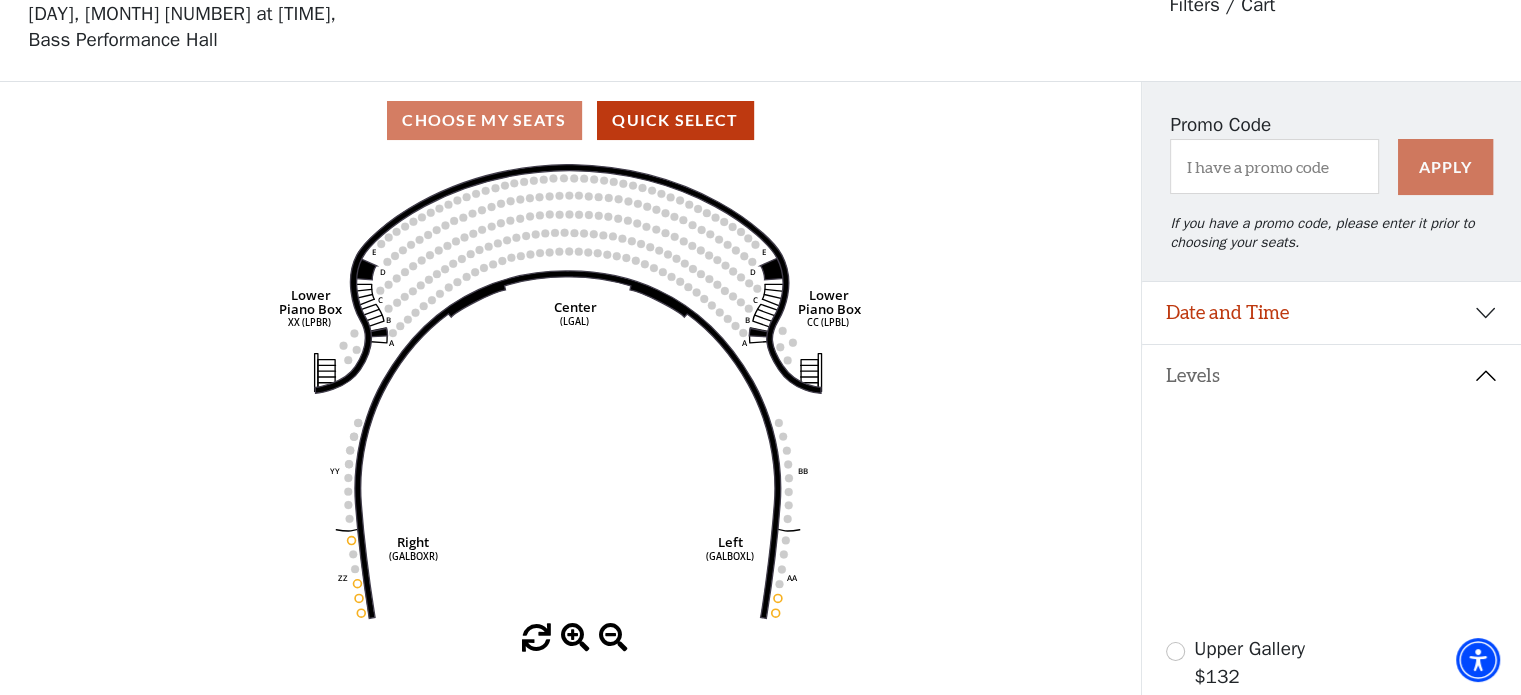 click 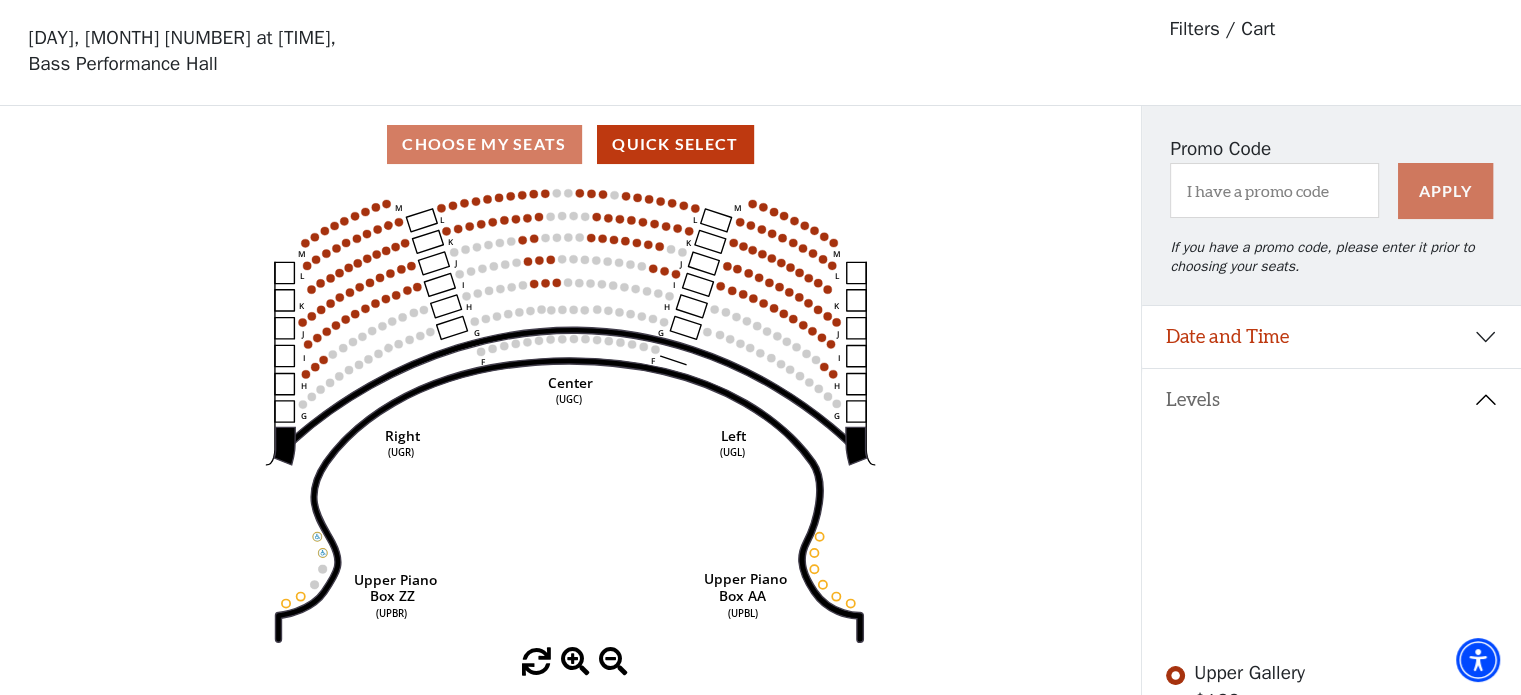 scroll, scrollTop: 92, scrollLeft: 0, axis: vertical 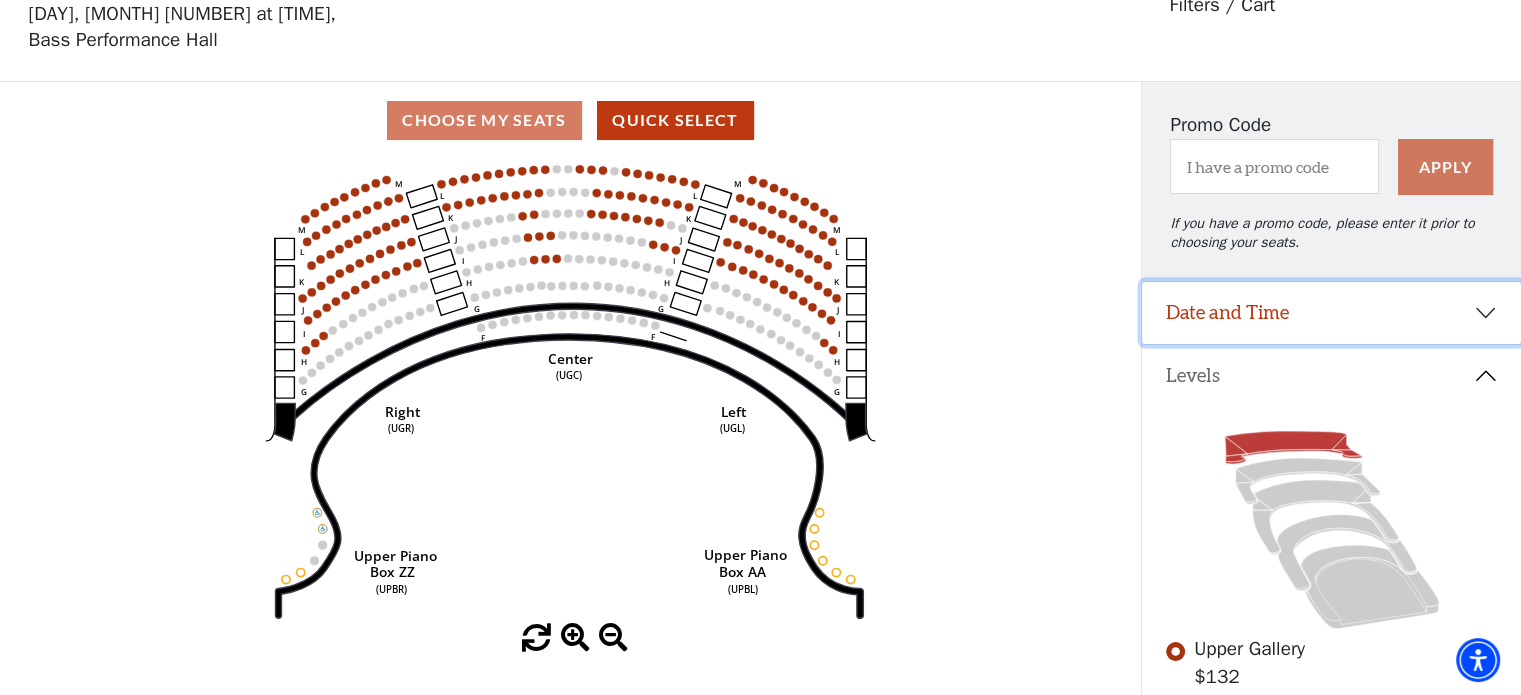 click on "Date and Time" at bounding box center (1331, 313) 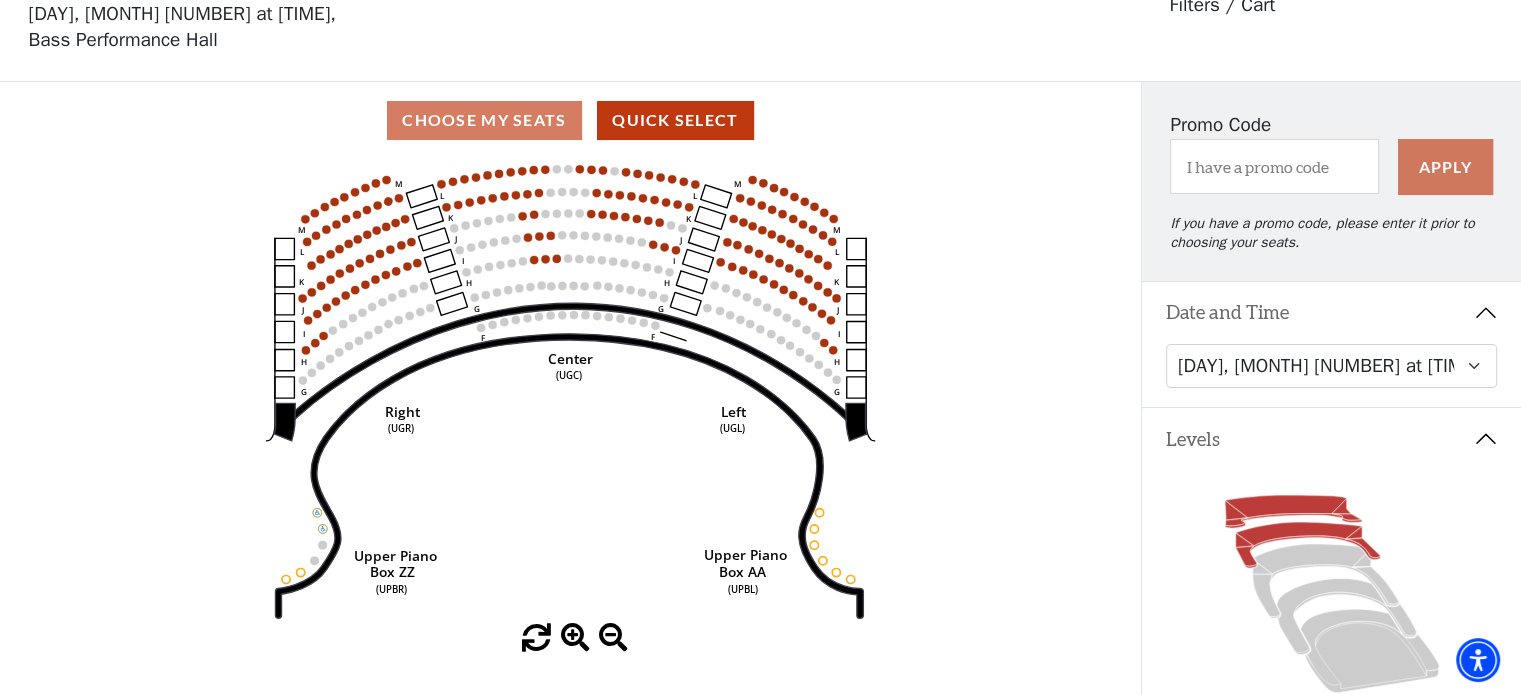 click 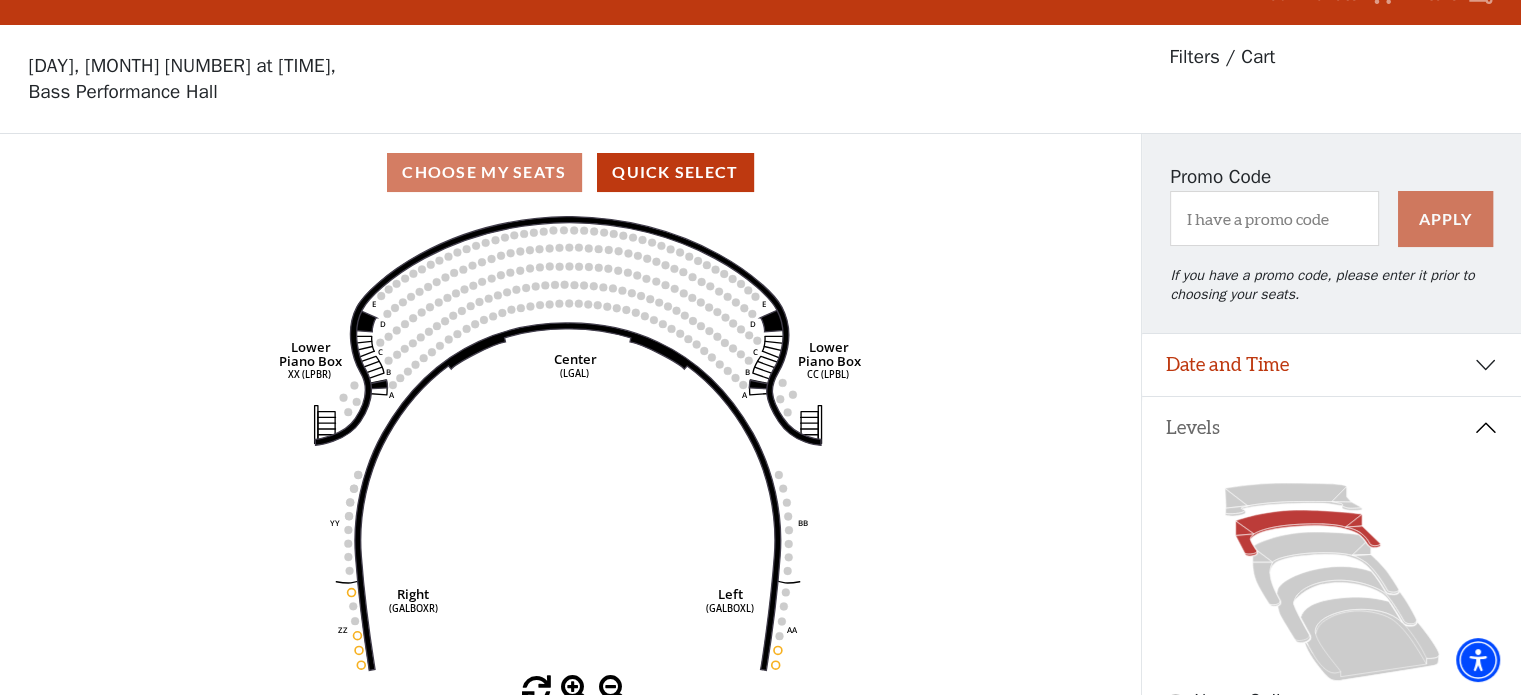 scroll, scrollTop: 92, scrollLeft: 0, axis: vertical 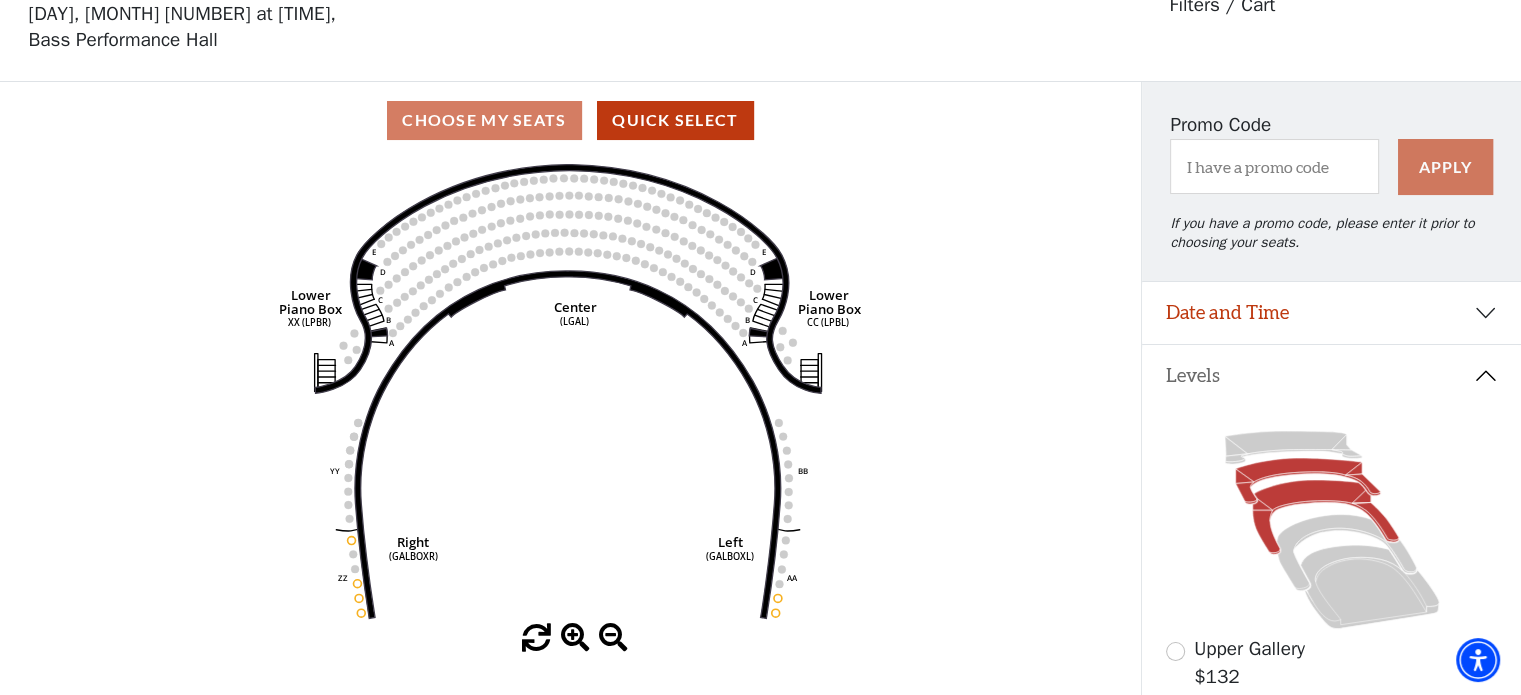 click 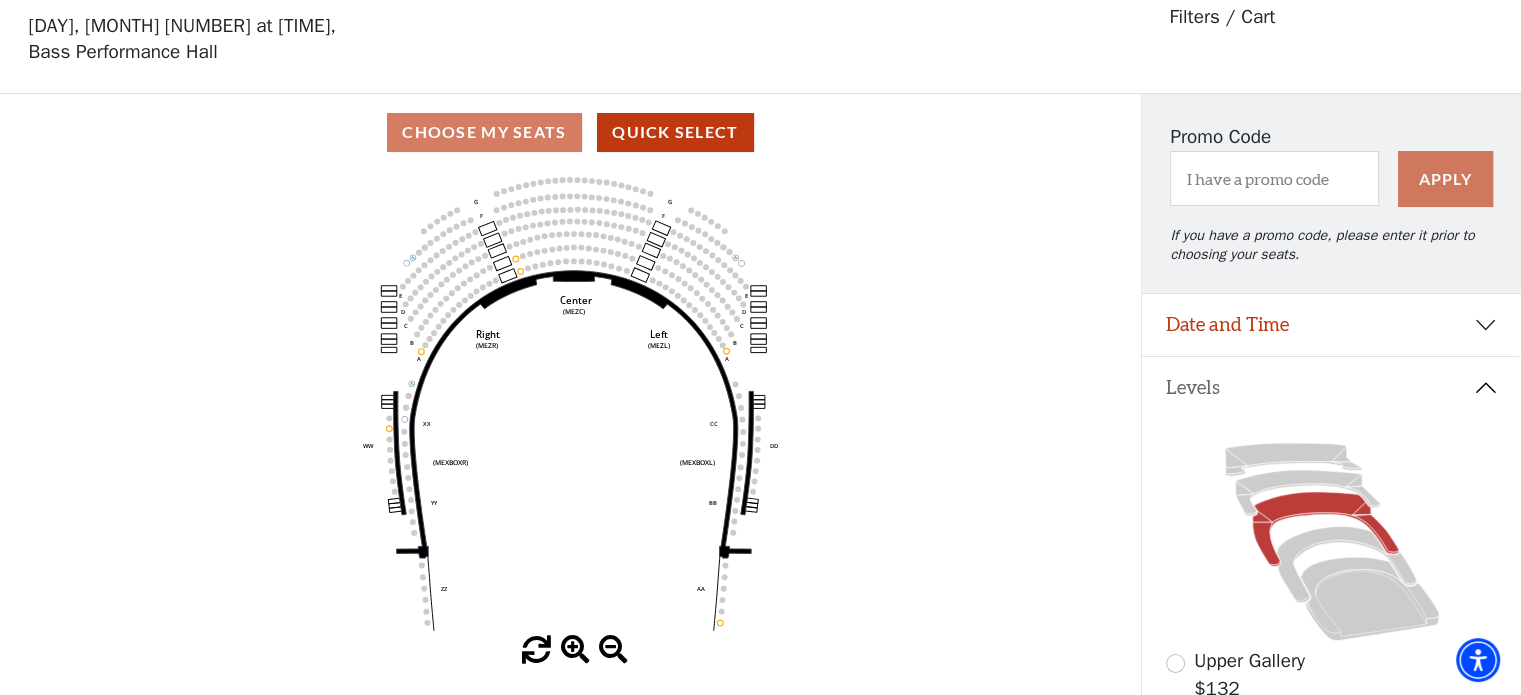 scroll, scrollTop: 92, scrollLeft: 0, axis: vertical 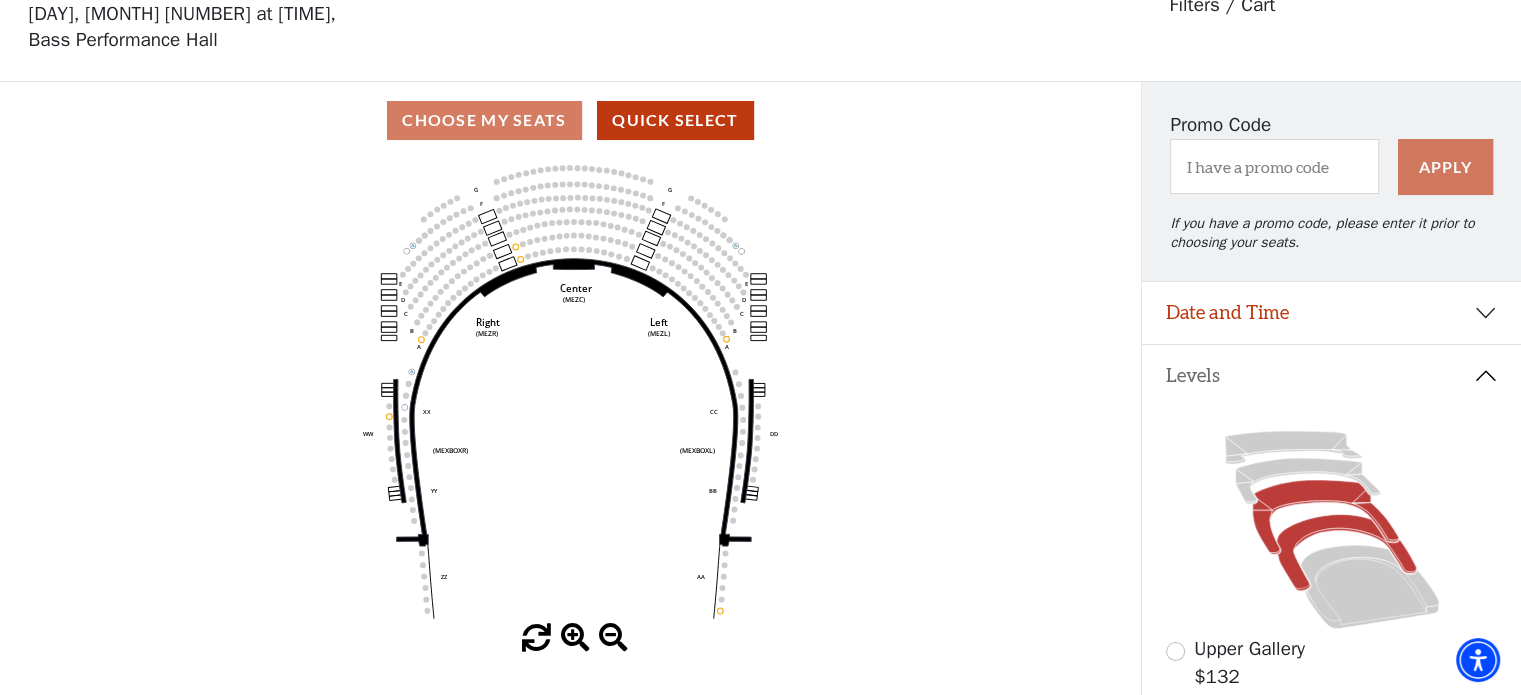 click 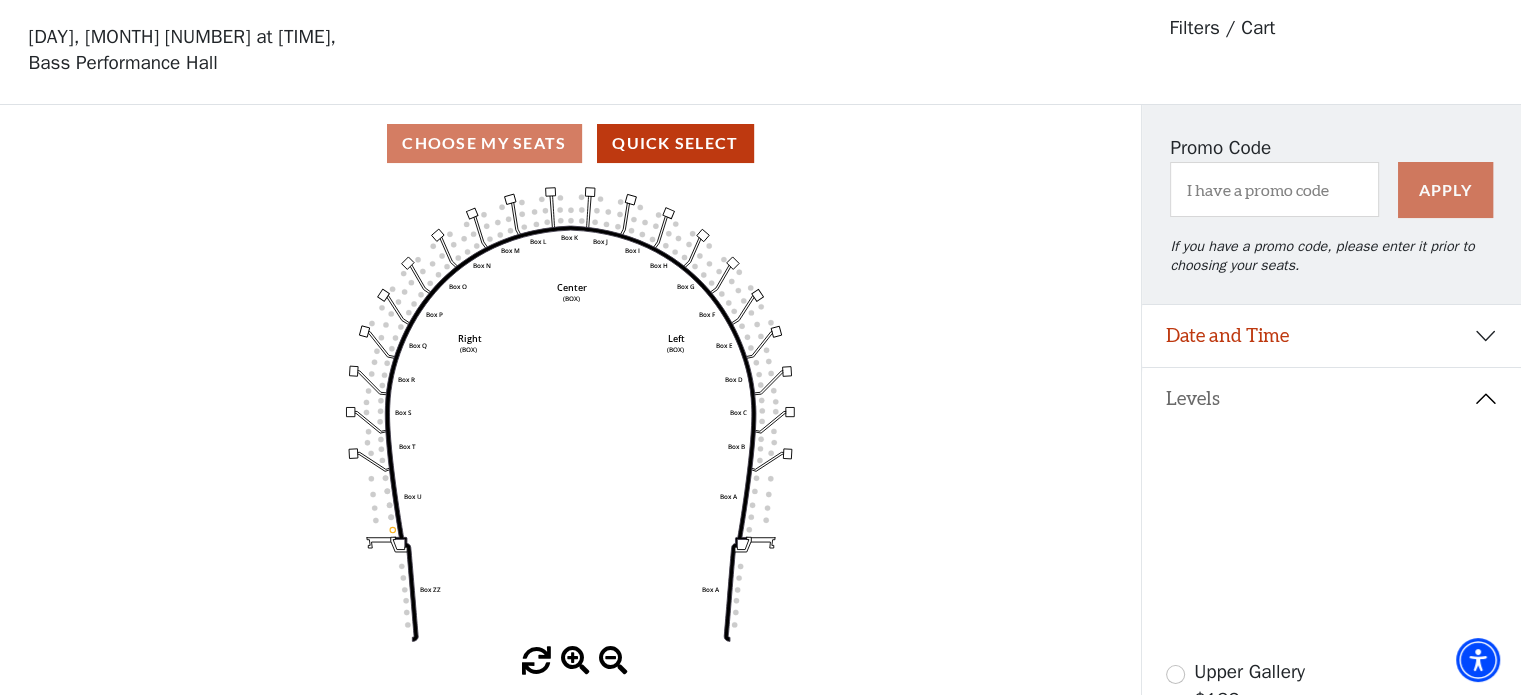 scroll, scrollTop: 92, scrollLeft: 0, axis: vertical 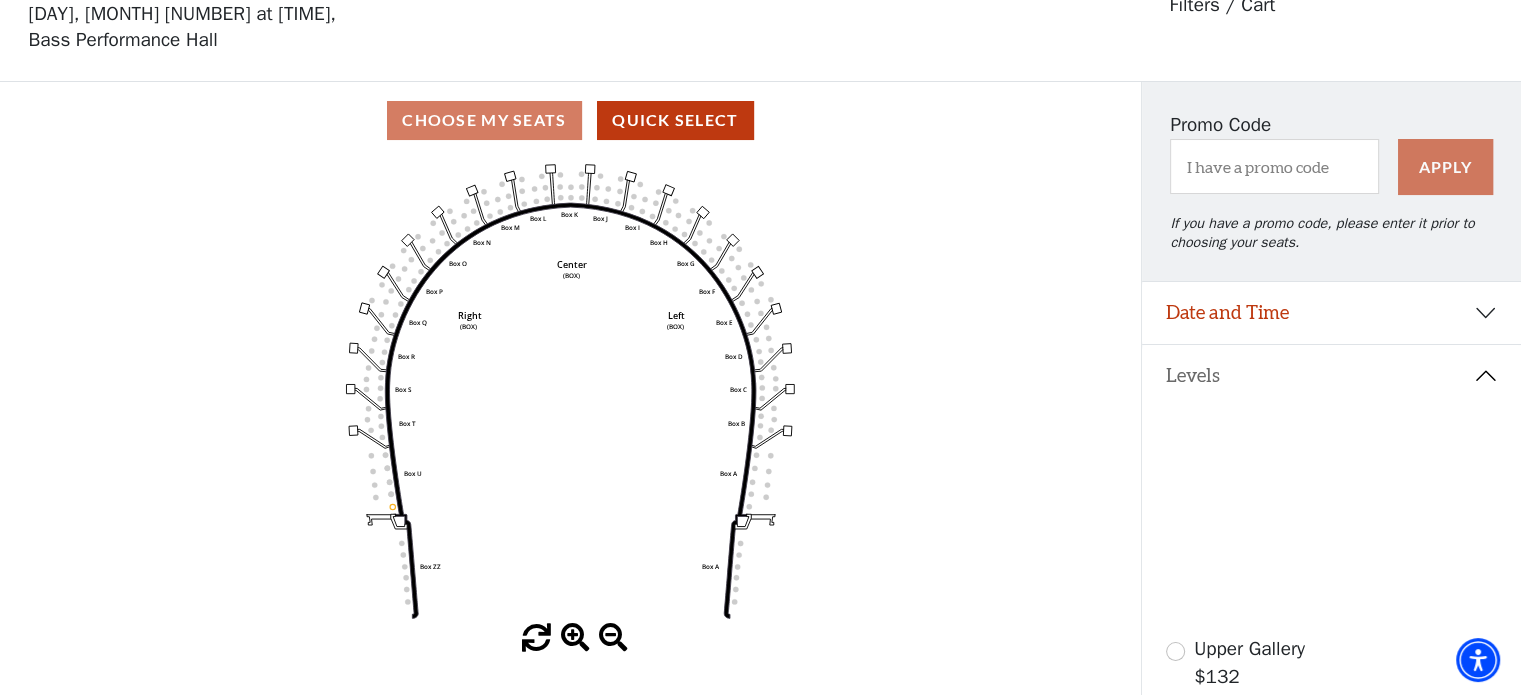 click 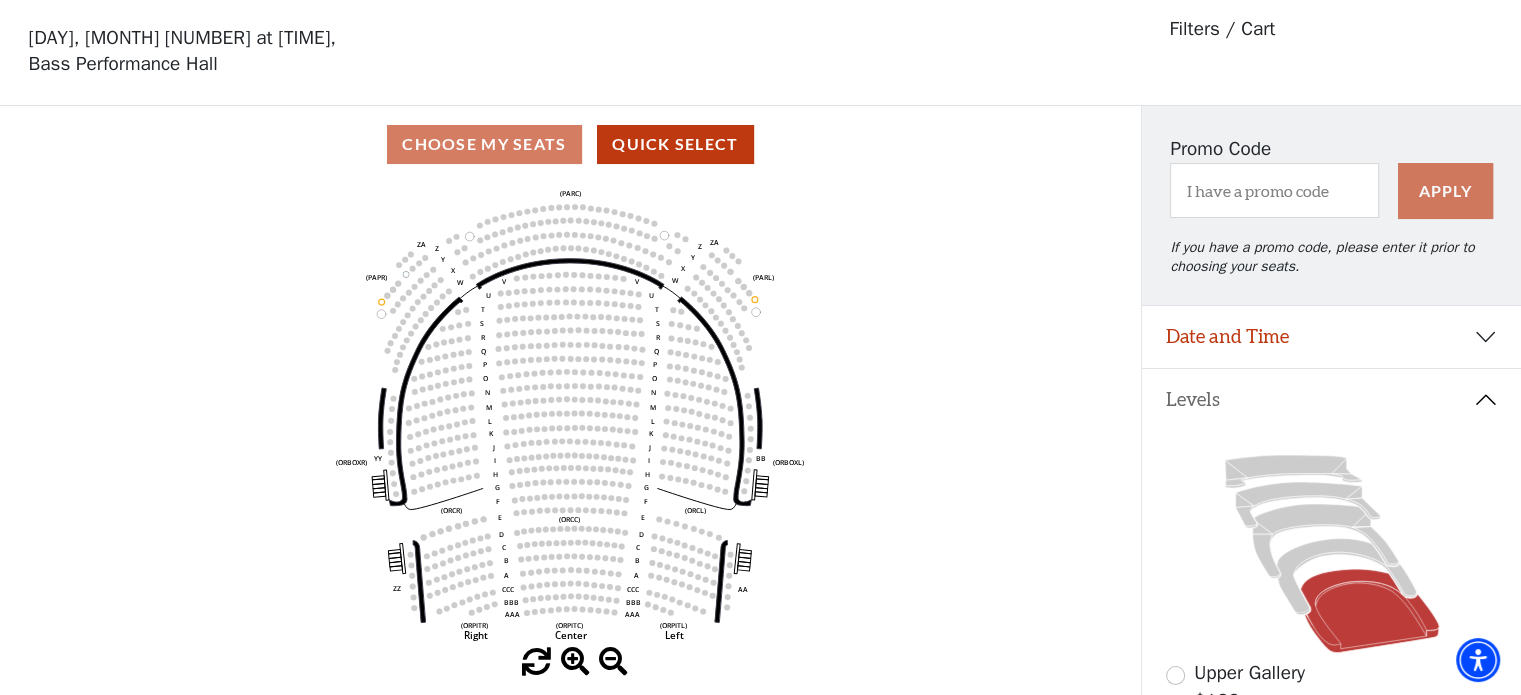 scroll, scrollTop: 92, scrollLeft: 0, axis: vertical 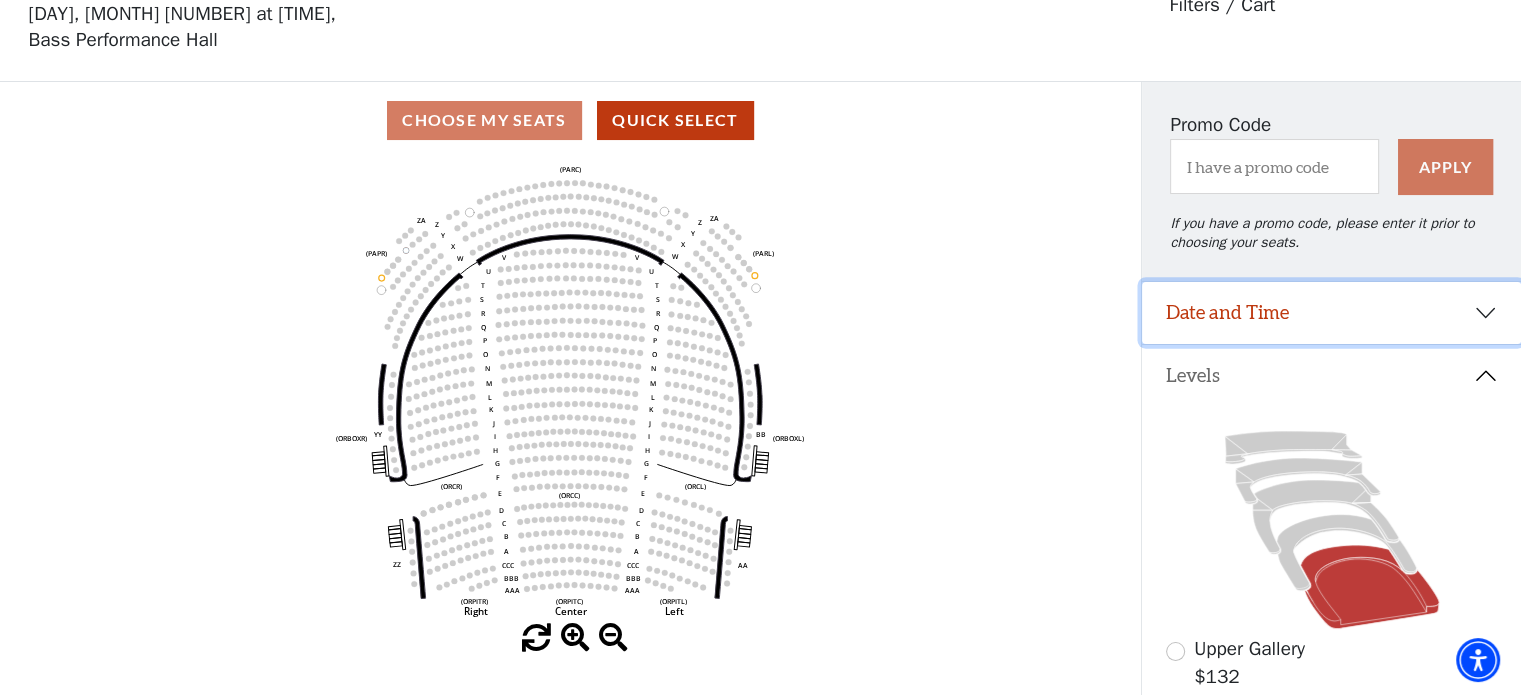 click on "Date and Time" at bounding box center (1331, 313) 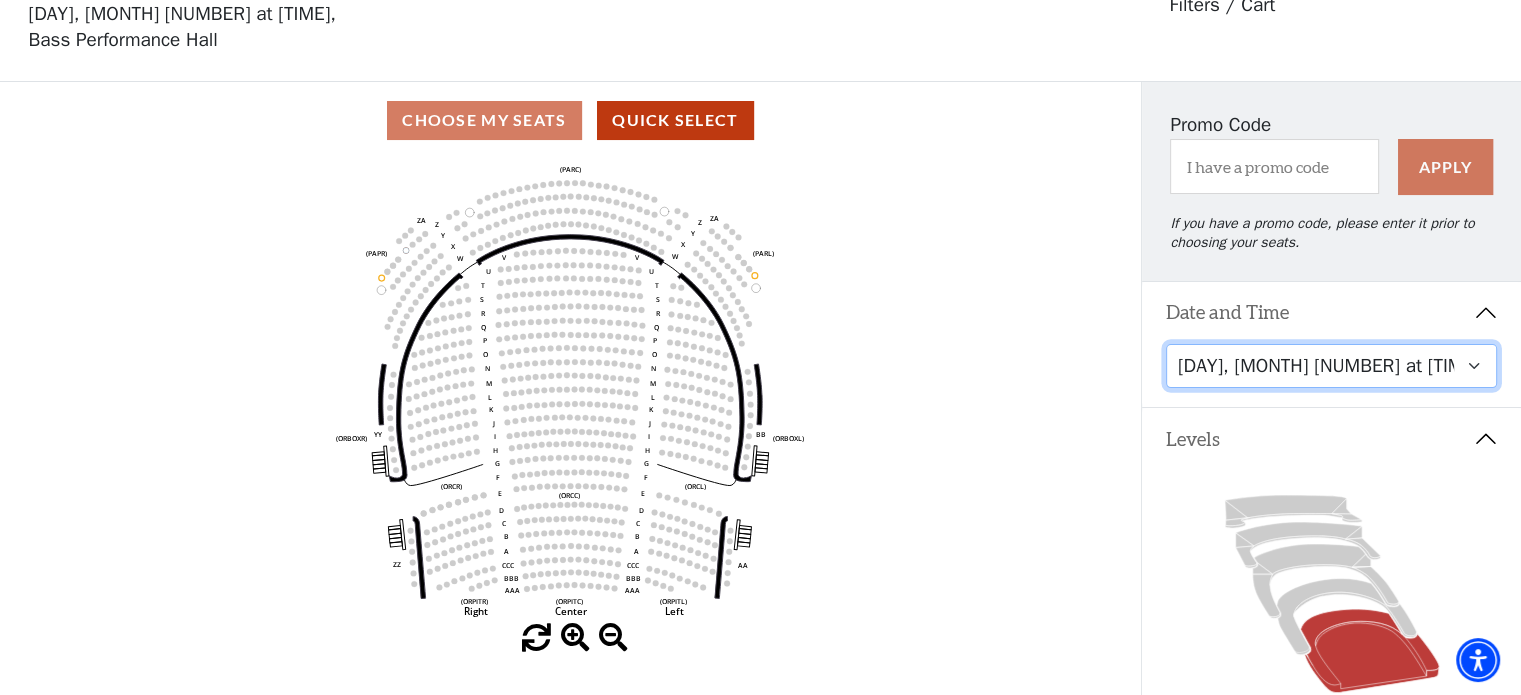 click on "[DAY], [MONTH] [NUMBER] at [TIME] [DAY], [MONTH] [NUMBER] at [TIME] [DAY], [MONTH] [NUMBER] at [TIME] [DAY], [MONTH] [NUMBER] at [TIME] [DAY], [MONTH] [NUMBER] at [TIME]" at bounding box center (1332, 366) 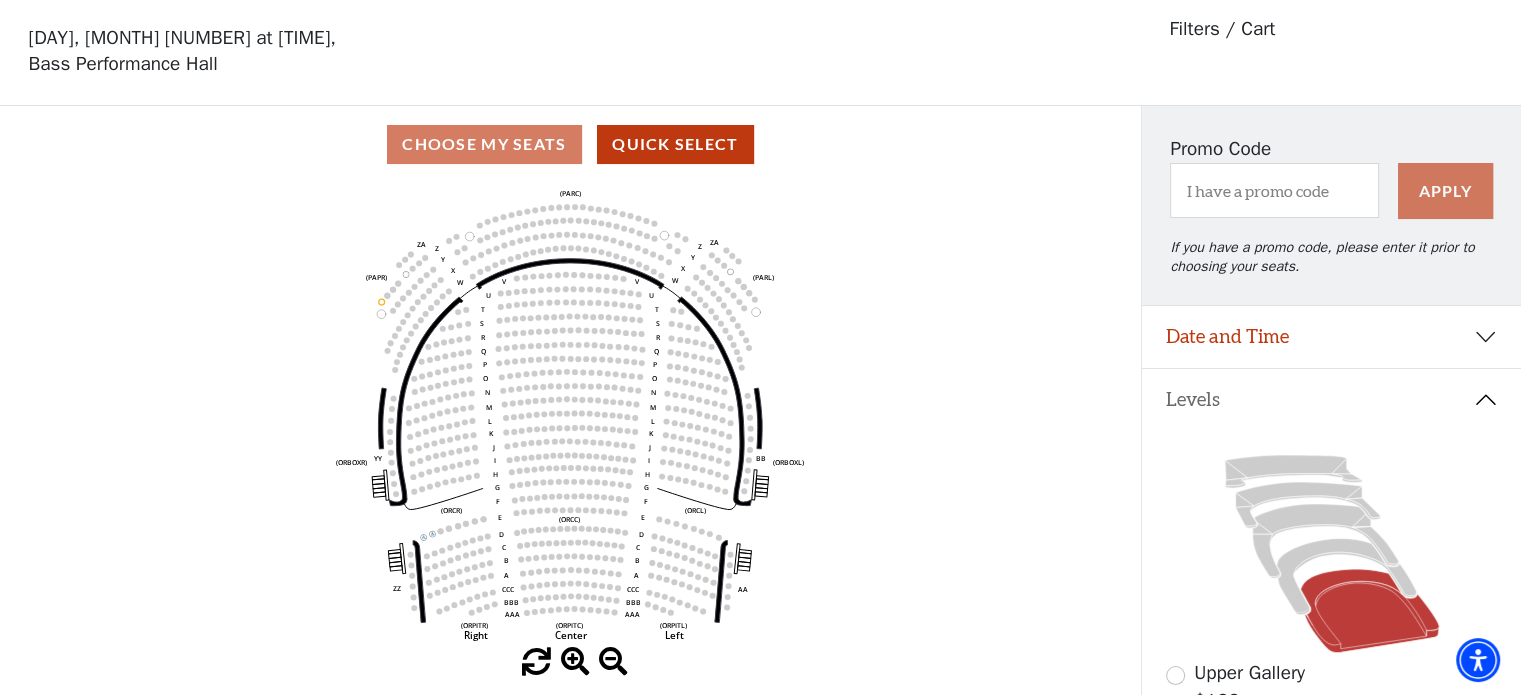 scroll, scrollTop: 92, scrollLeft: 0, axis: vertical 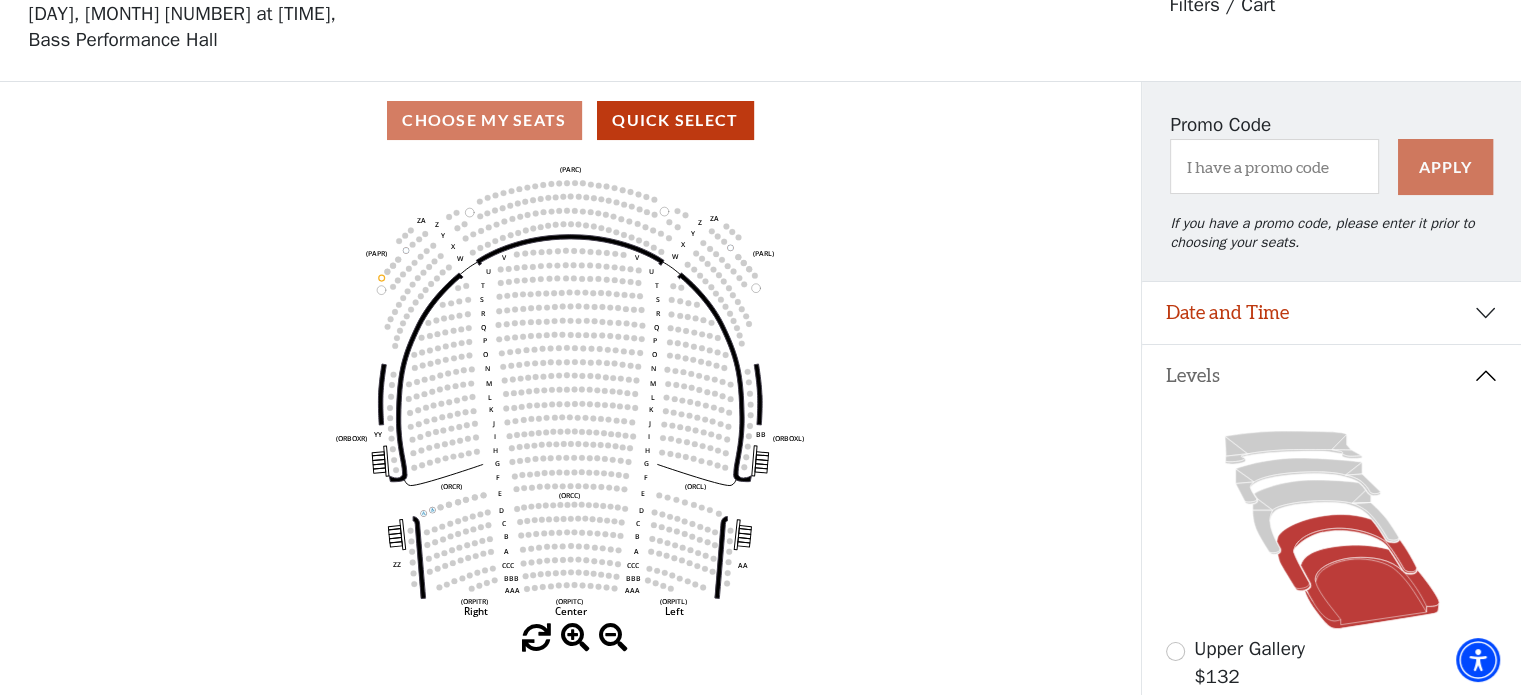 click 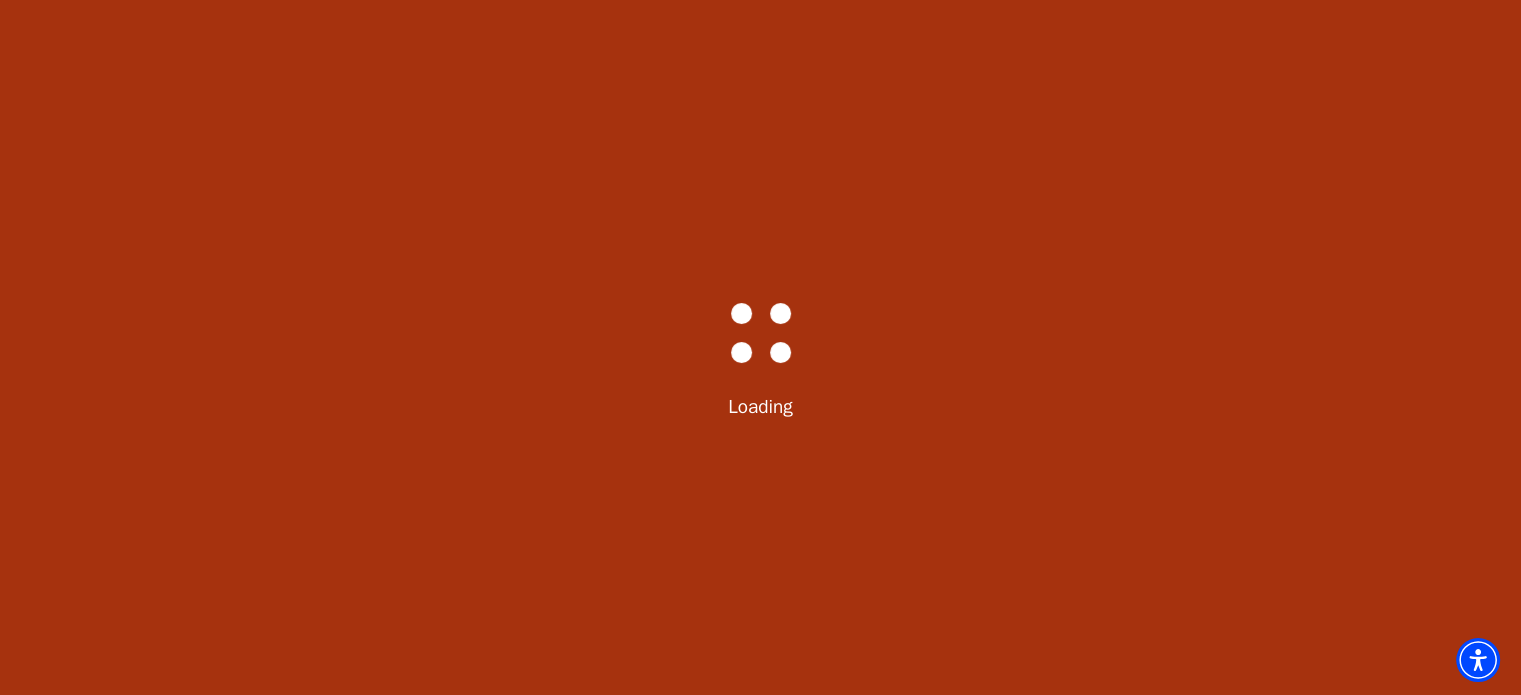 scroll, scrollTop: 92, scrollLeft: 0, axis: vertical 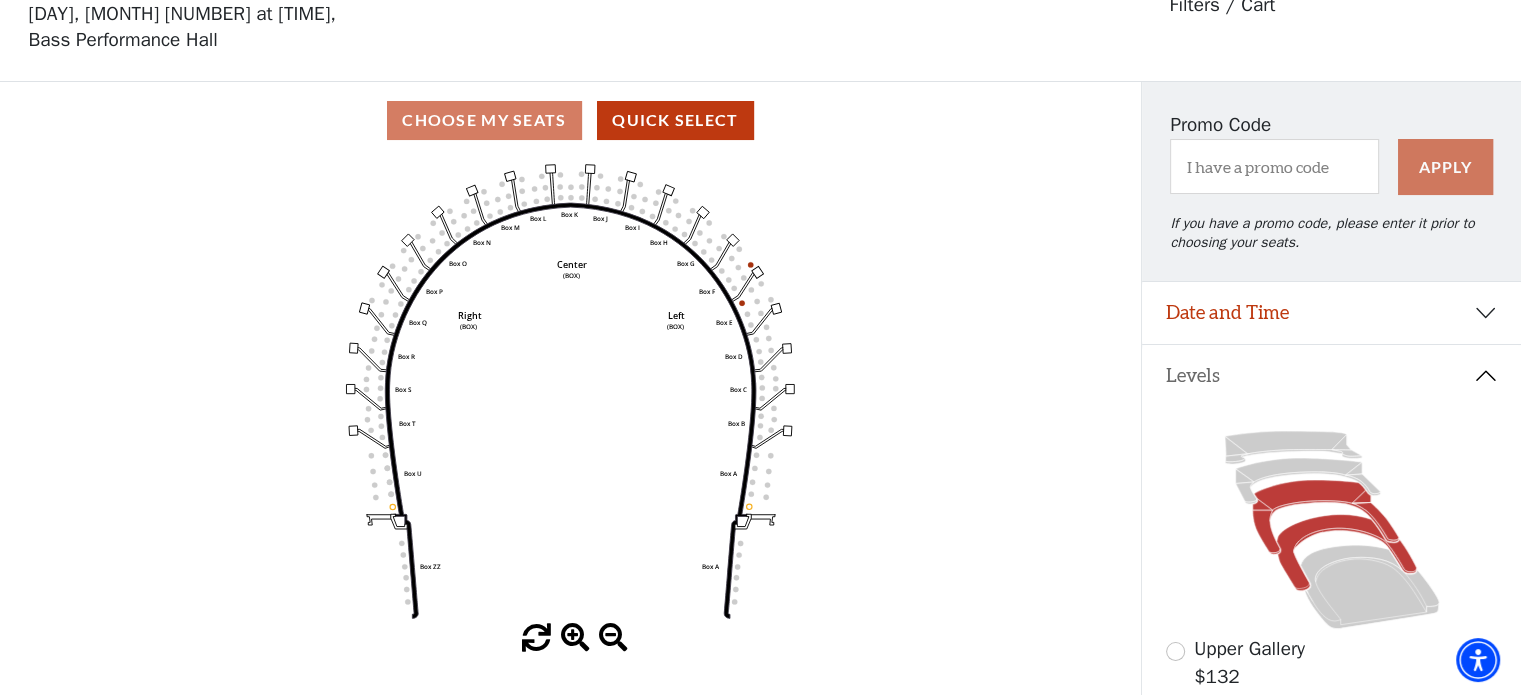 click 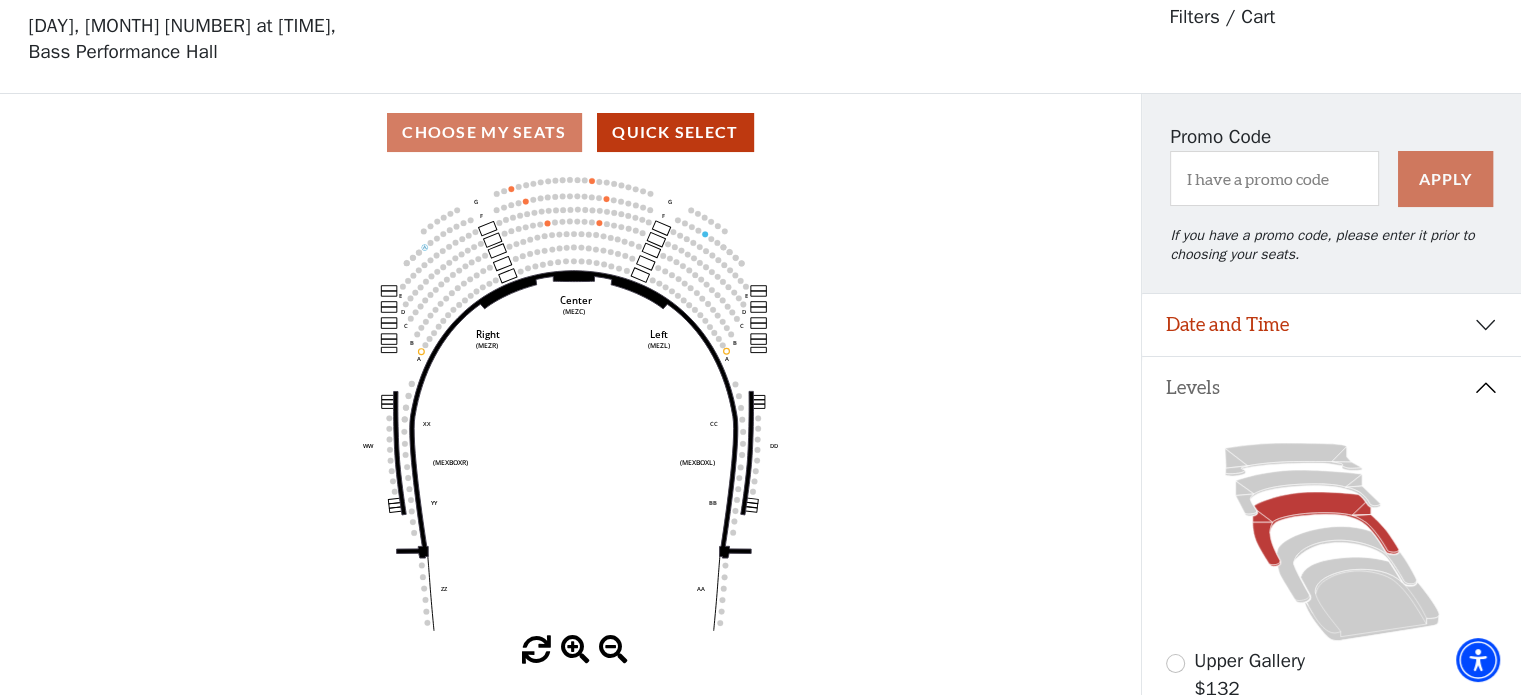 scroll, scrollTop: 92, scrollLeft: 0, axis: vertical 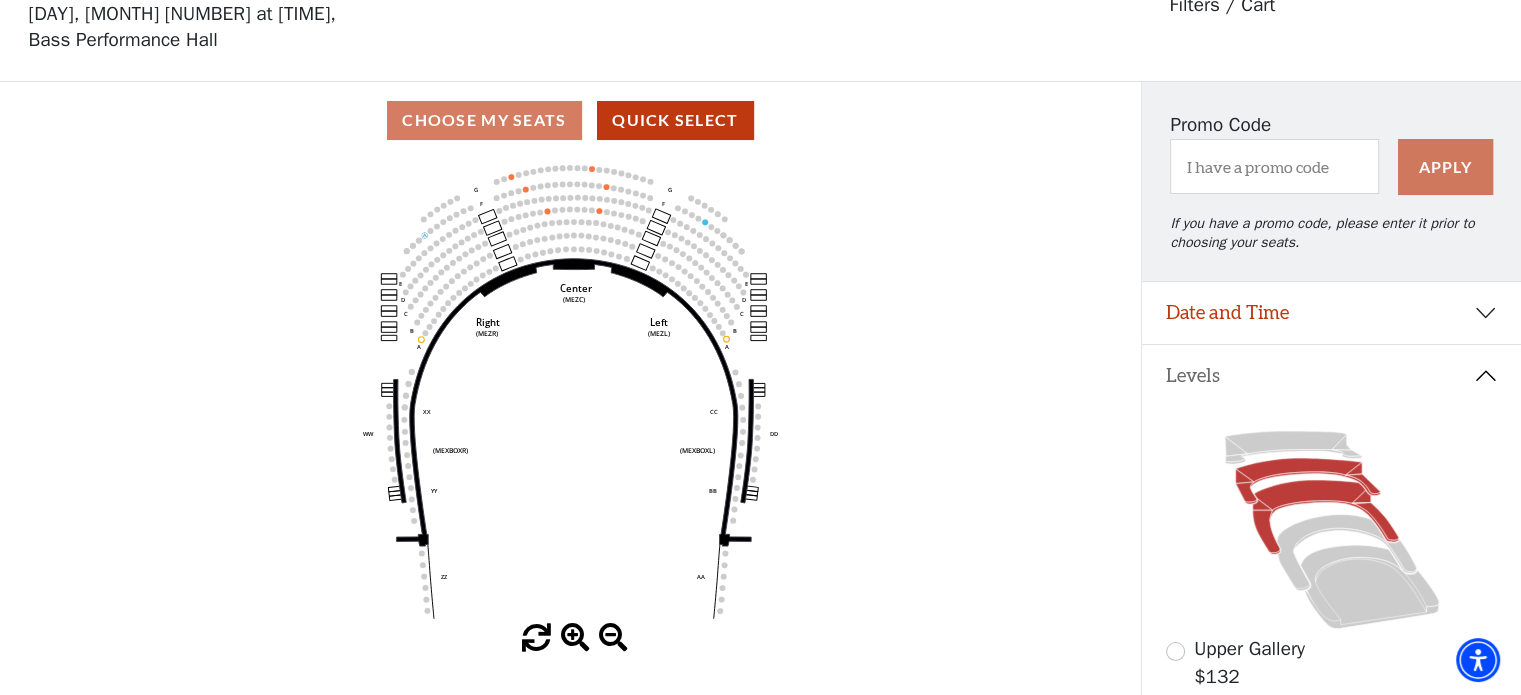 click 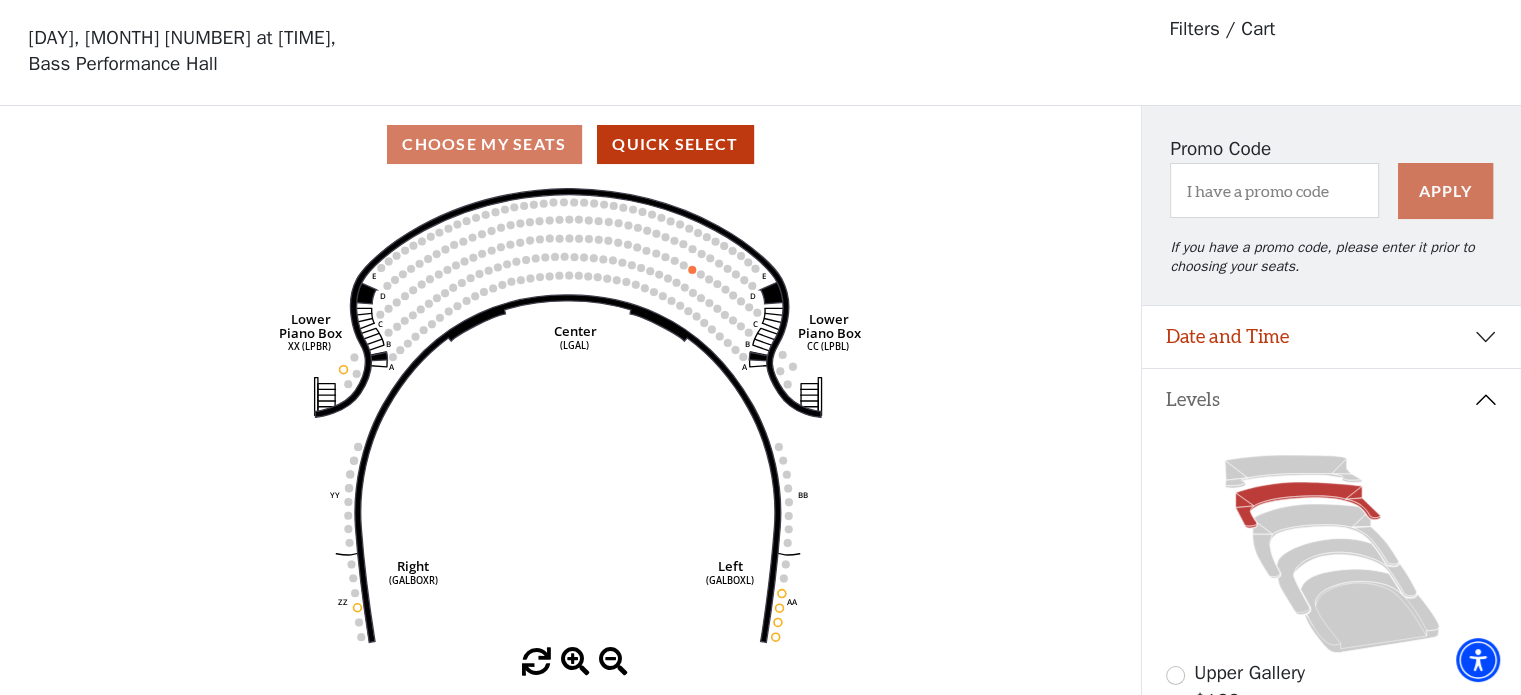 scroll, scrollTop: 92, scrollLeft: 0, axis: vertical 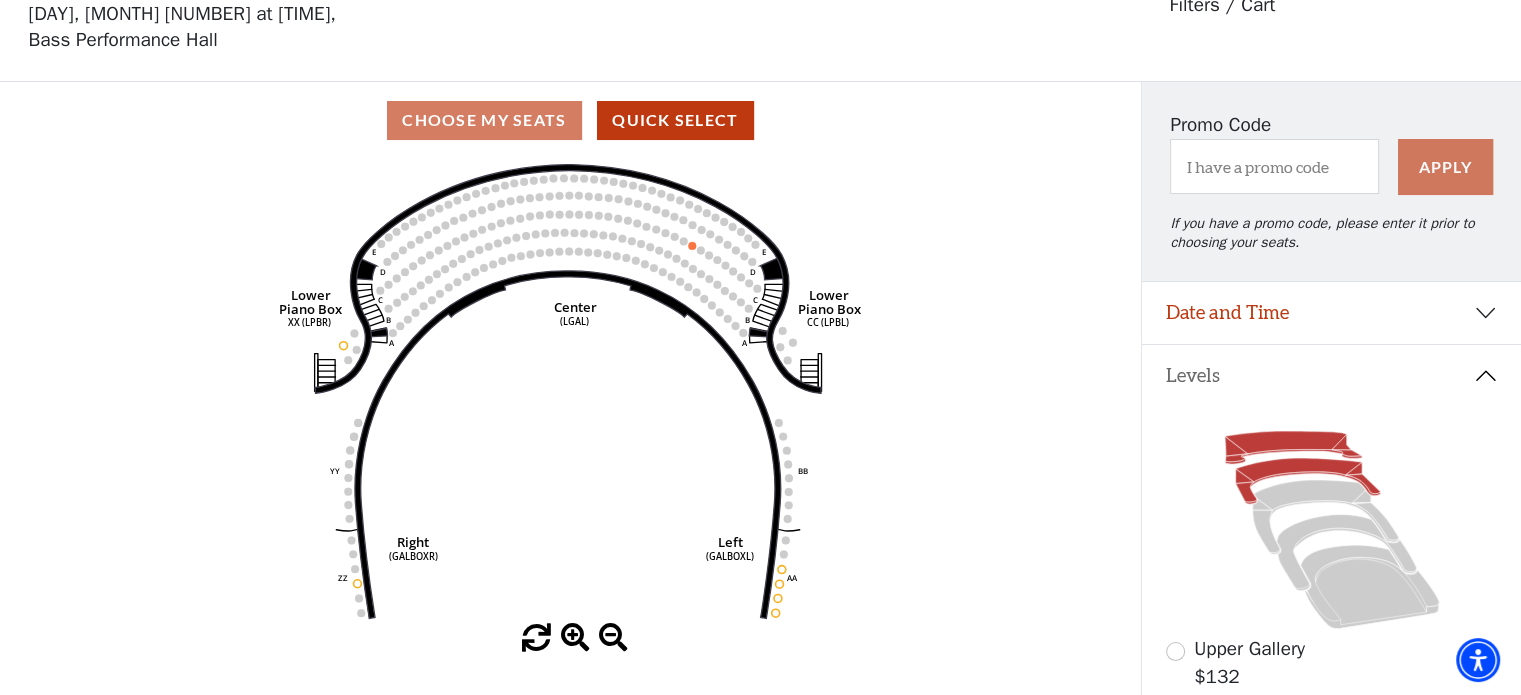 click 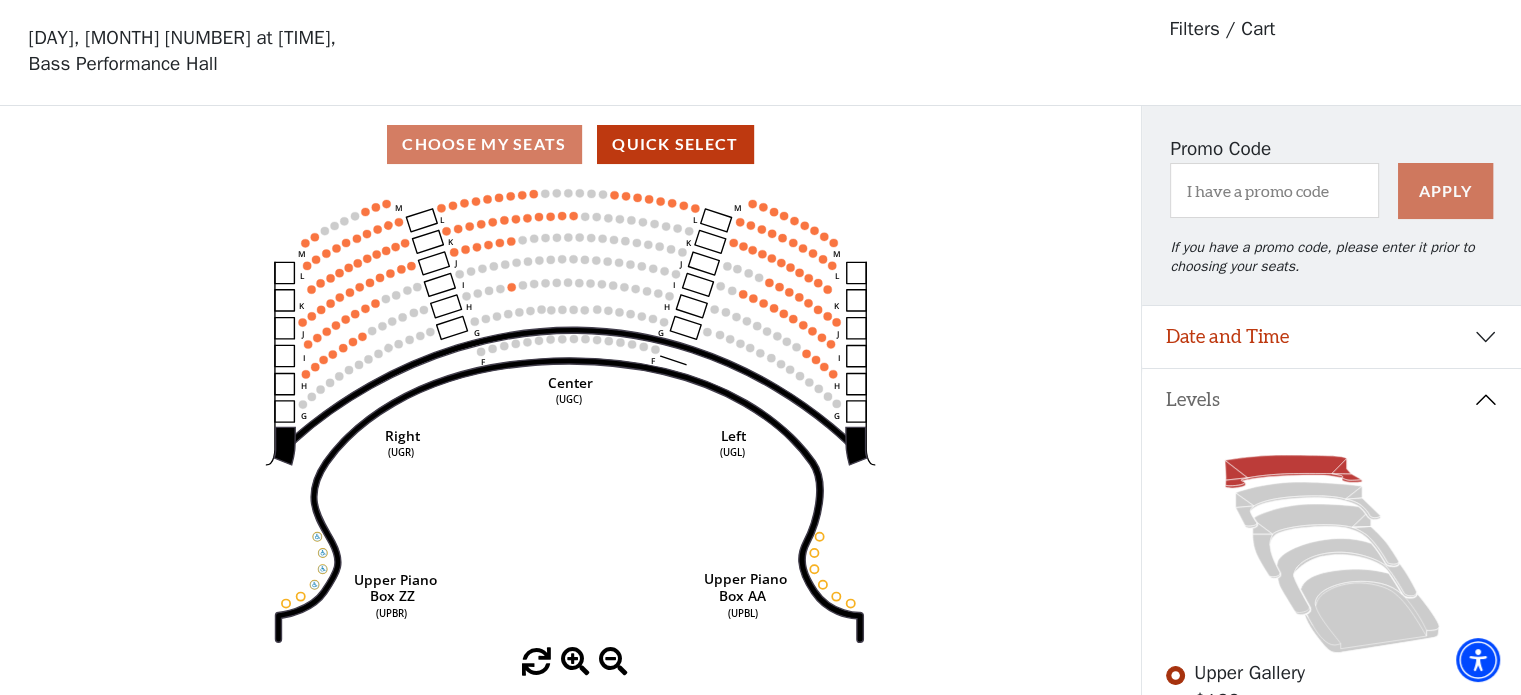 scroll, scrollTop: 92, scrollLeft: 0, axis: vertical 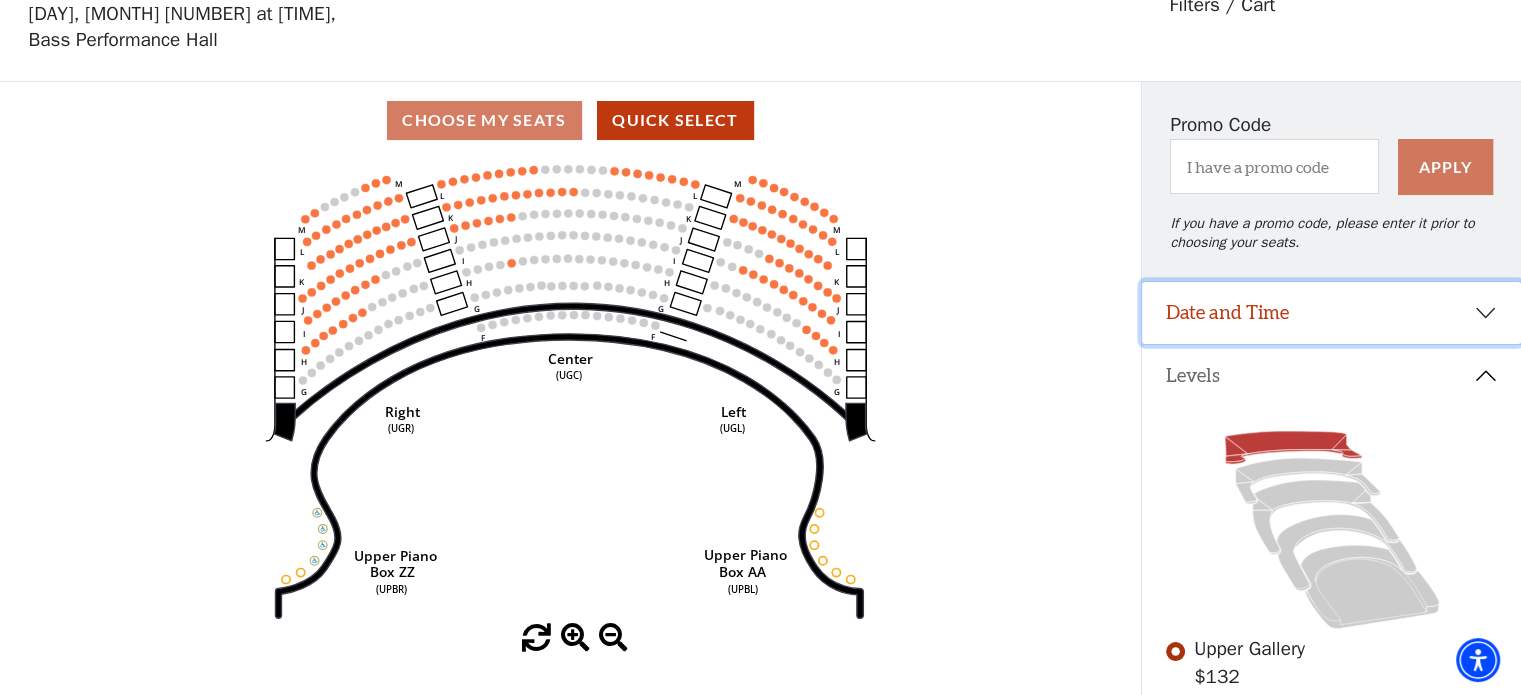 click on "Date and Time" at bounding box center (1331, 313) 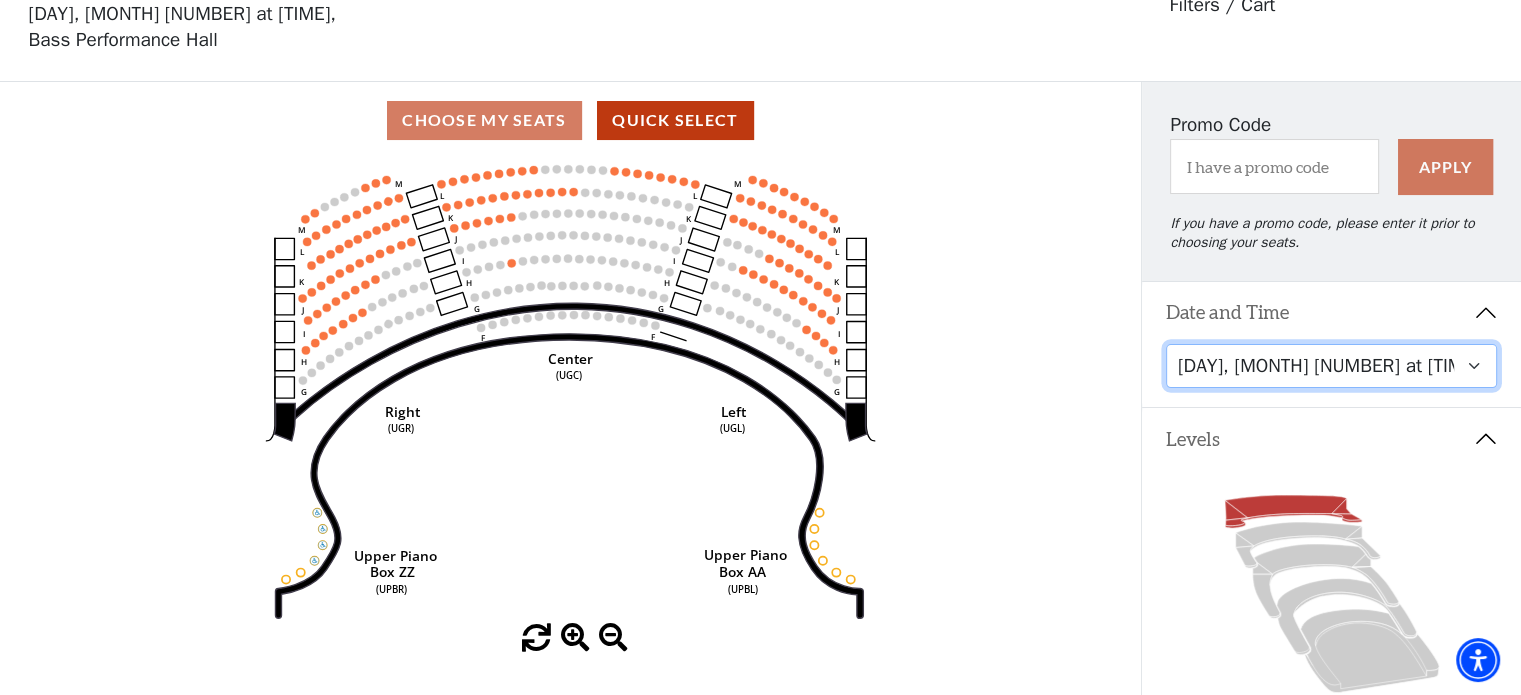 click on "[DAY], [MONTH] [NUMBER] at [TIME] [DAY], [MONTH] [NUMBER] at [TIME] [DAY], [MONTH] [NUMBER] at [TIME] [DAY], [MONTH] [NUMBER] at [TIME] [DAY], [MONTH] [NUMBER] at [TIME]" at bounding box center [1332, 366] 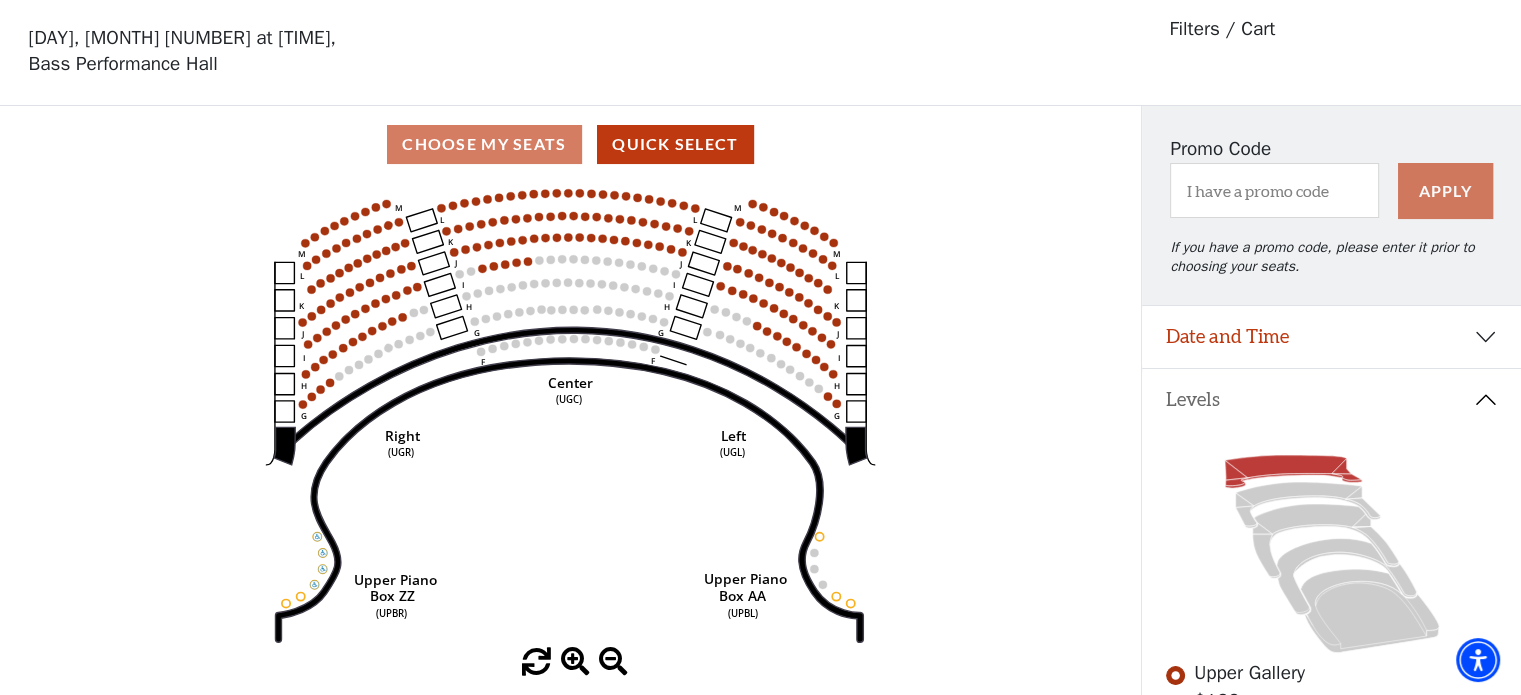 scroll, scrollTop: 92, scrollLeft: 0, axis: vertical 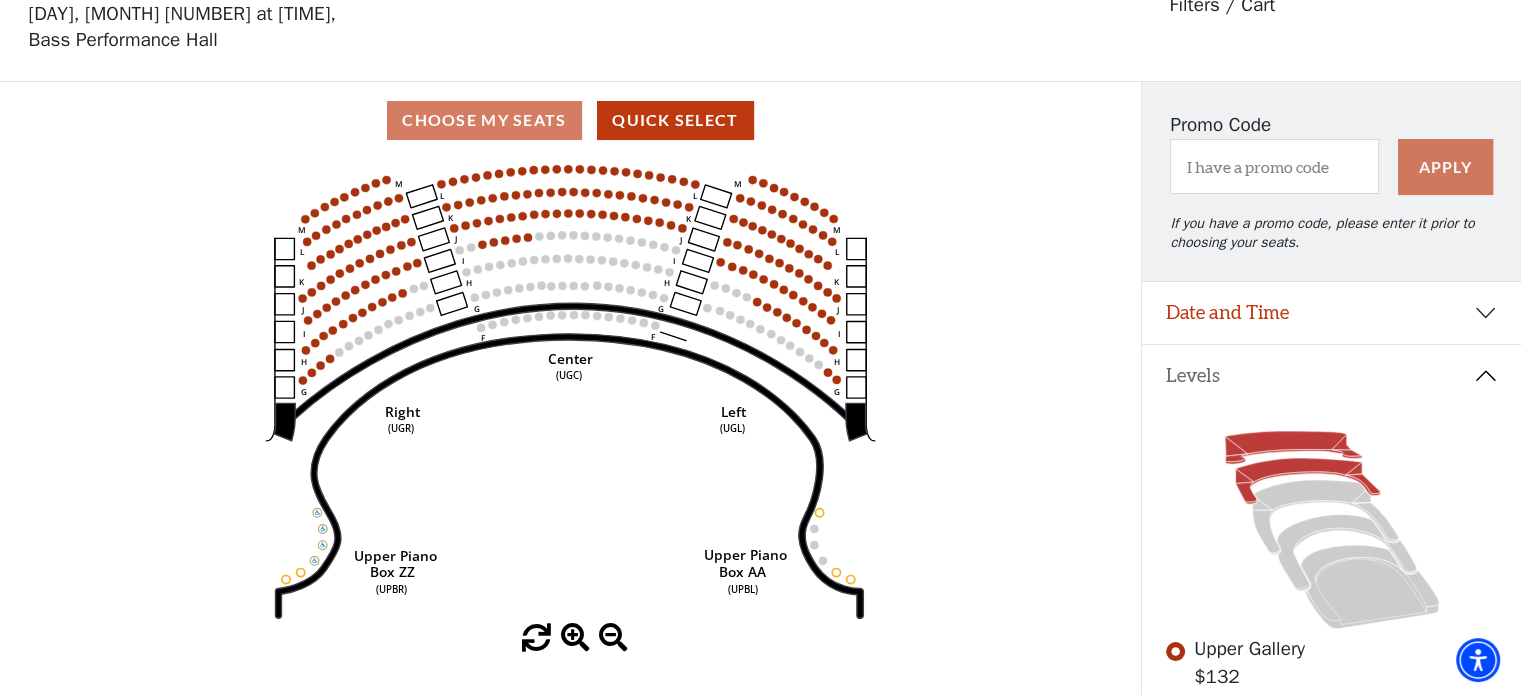 click 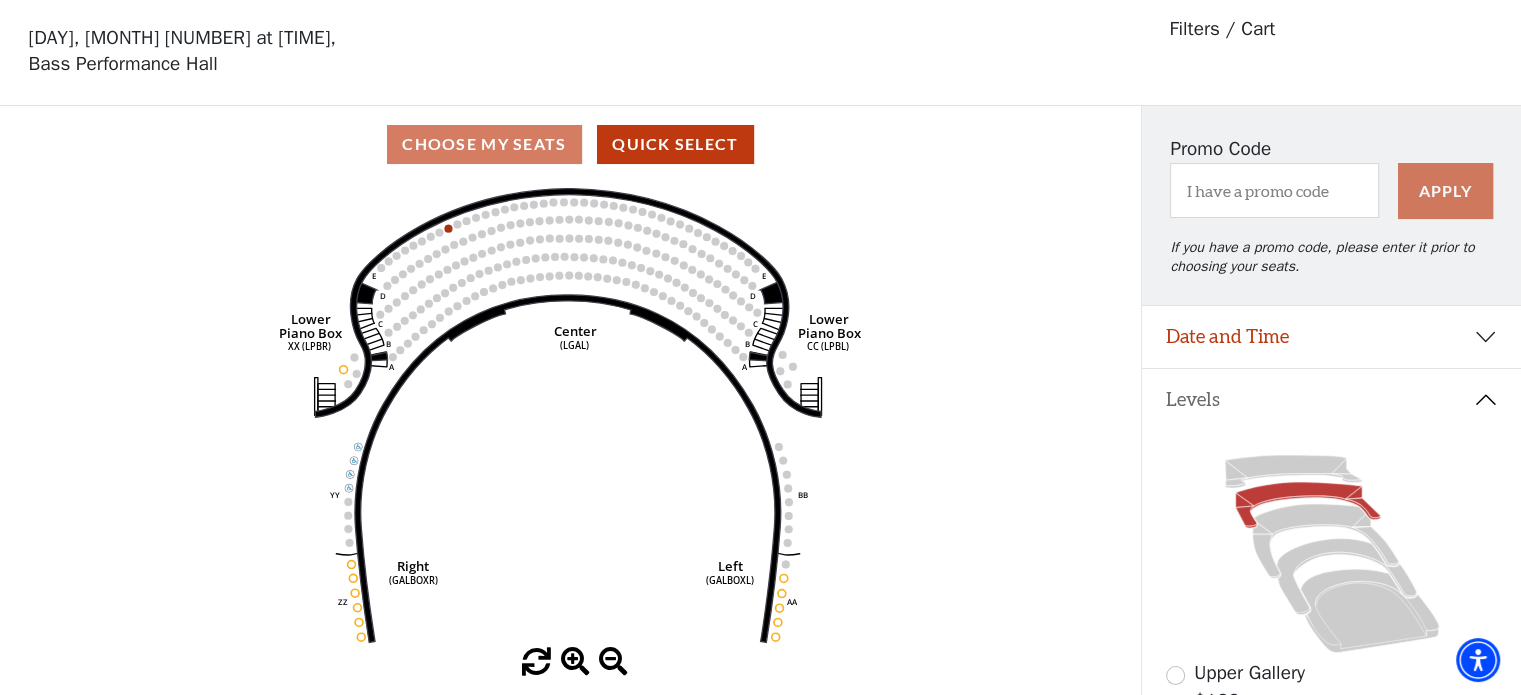scroll, scrollTop: 92, scrollLeft: 0, axis: vertical 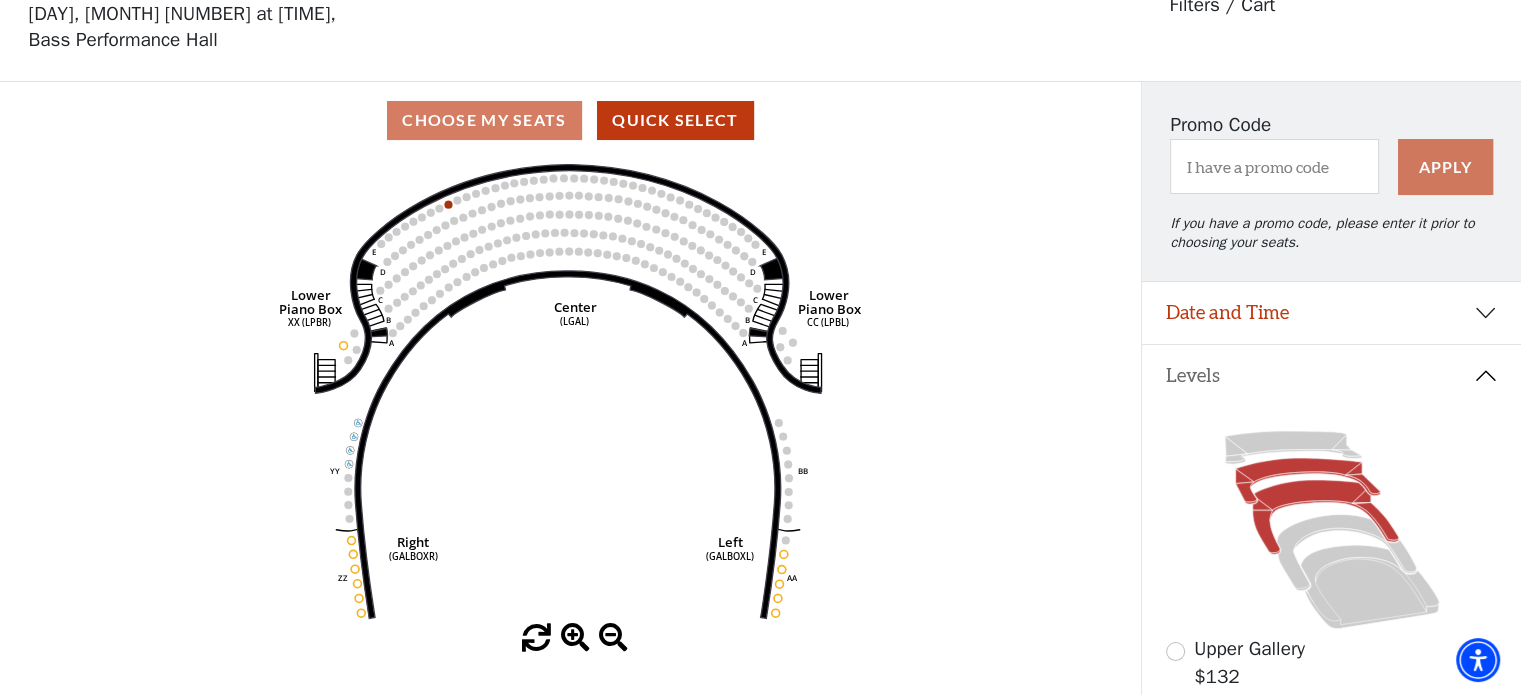 click 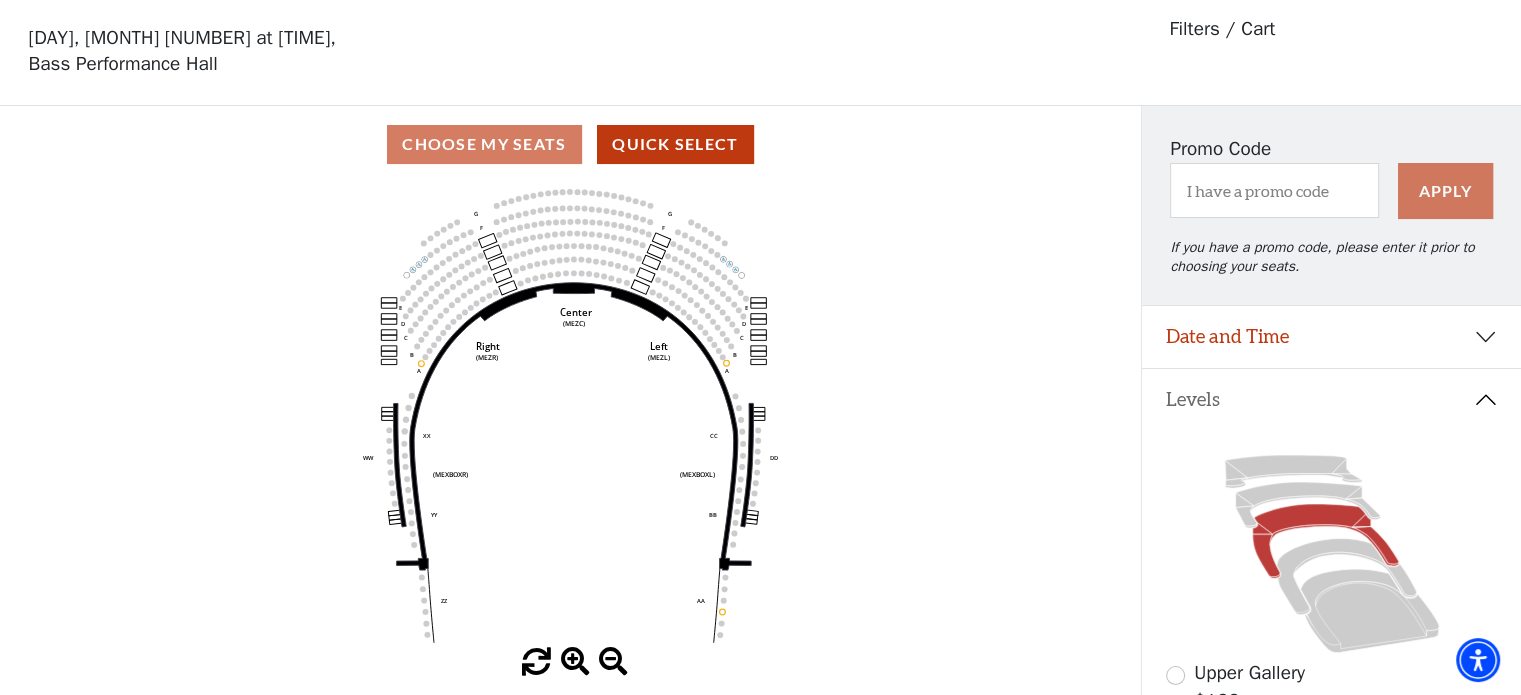 scroll, scrollTop: 92, scrollLeft: 0, axis: vertical 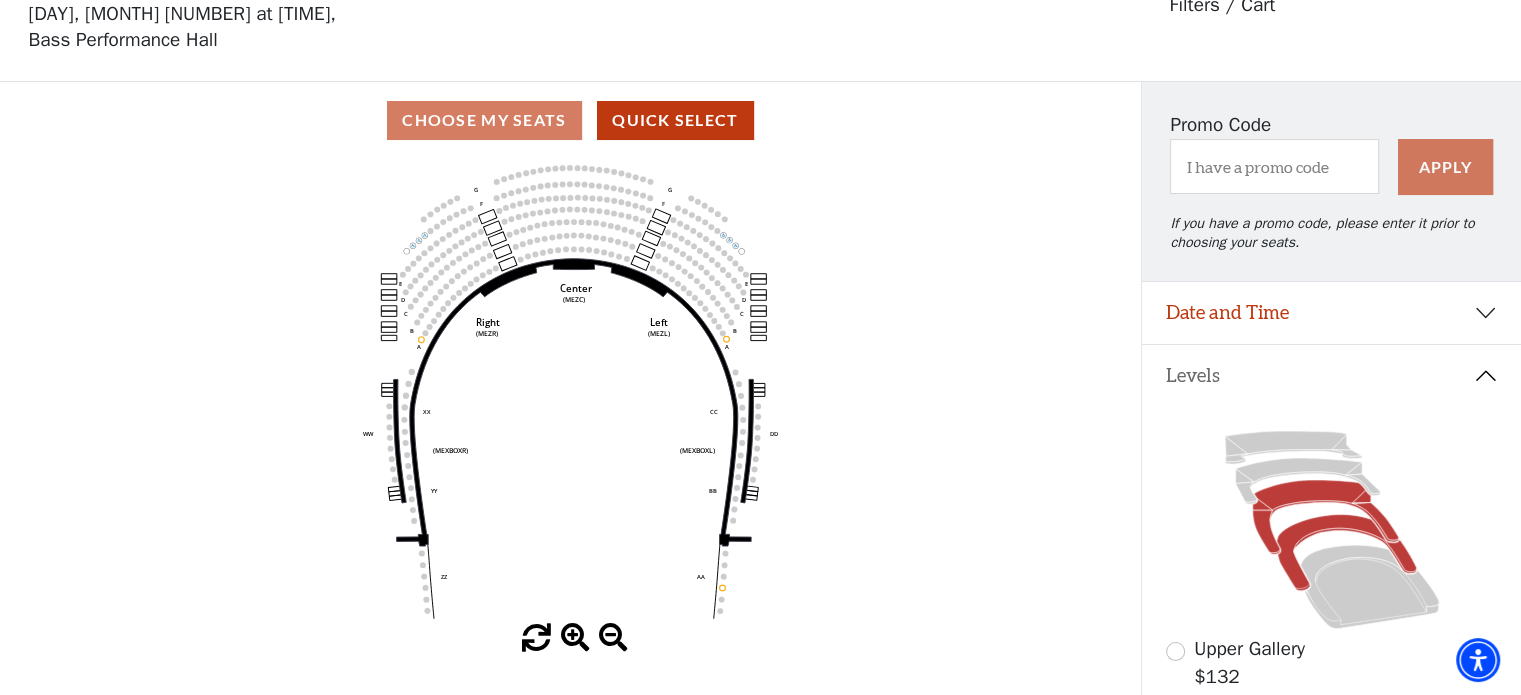 click 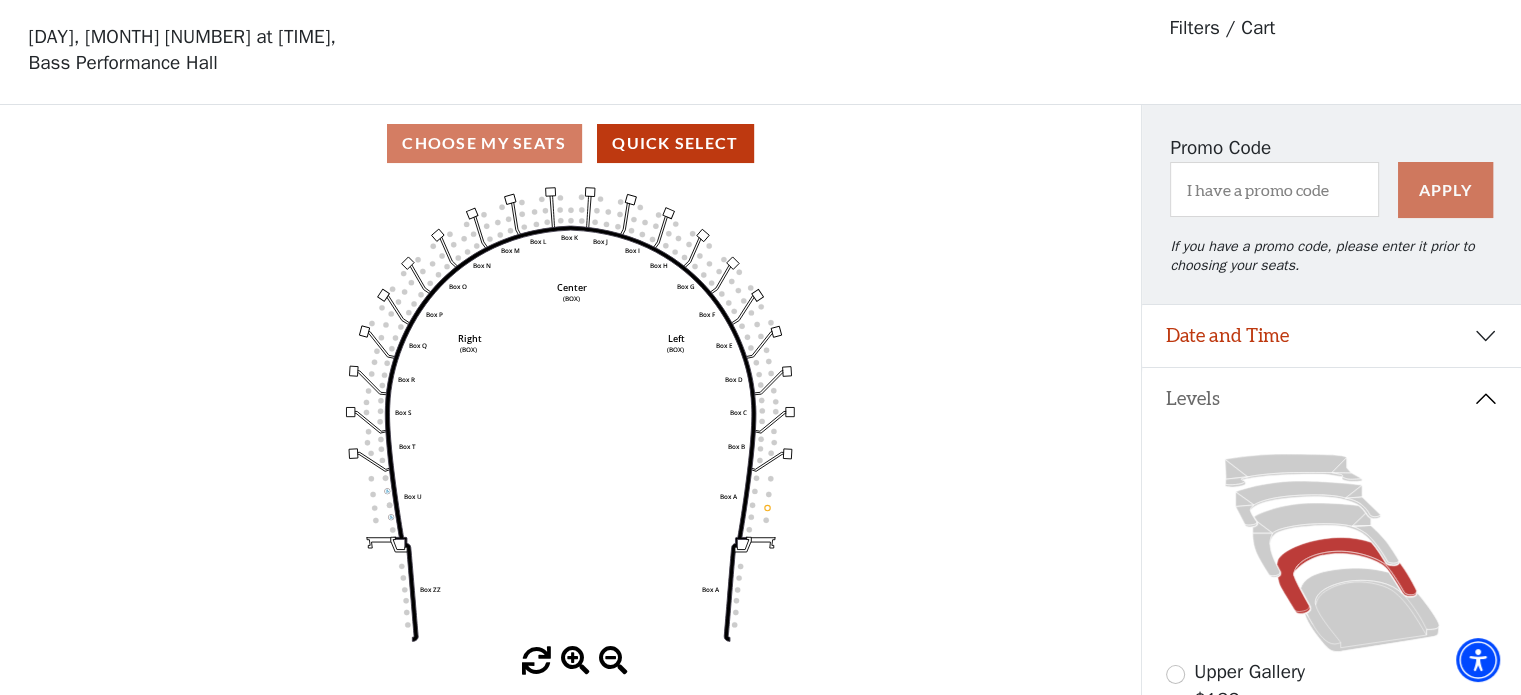 scroll, scrollTop: 92, scrollLeft: 0, axis: vertical 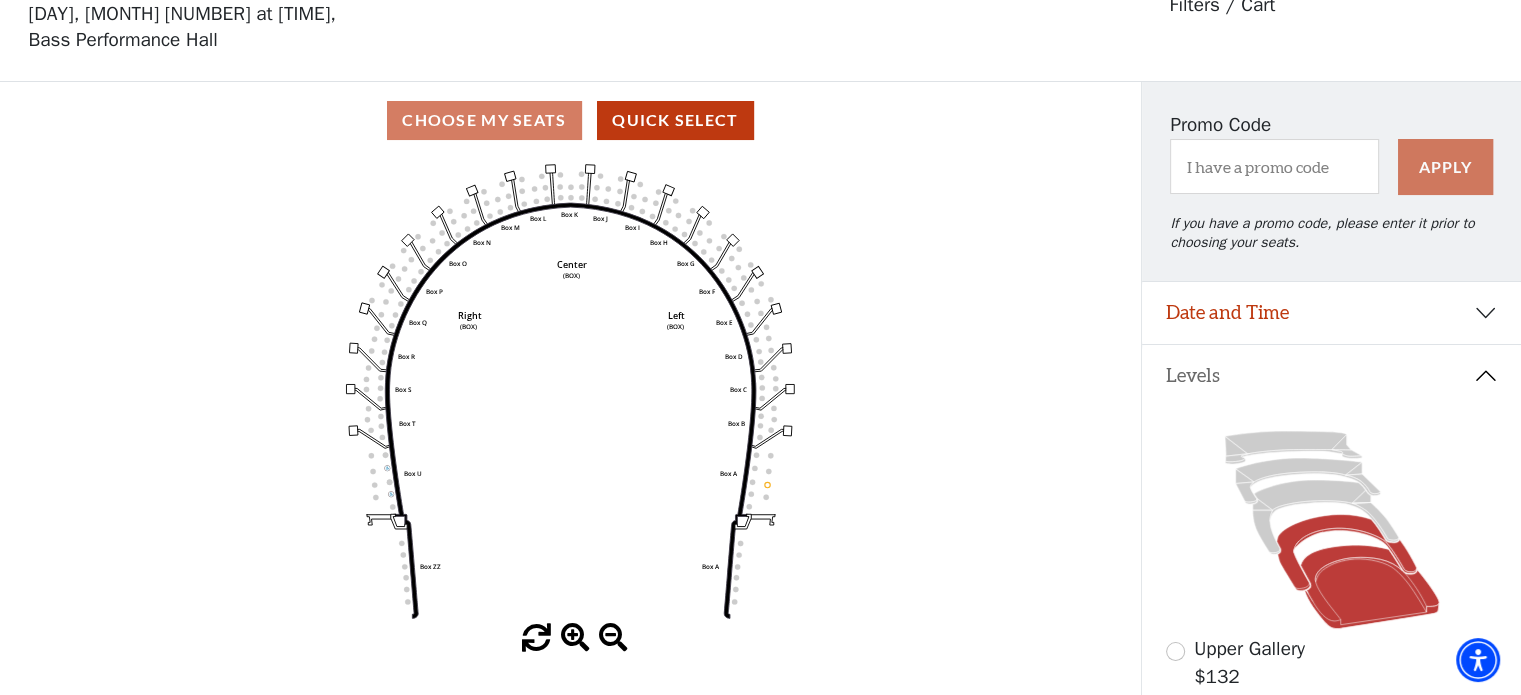 click 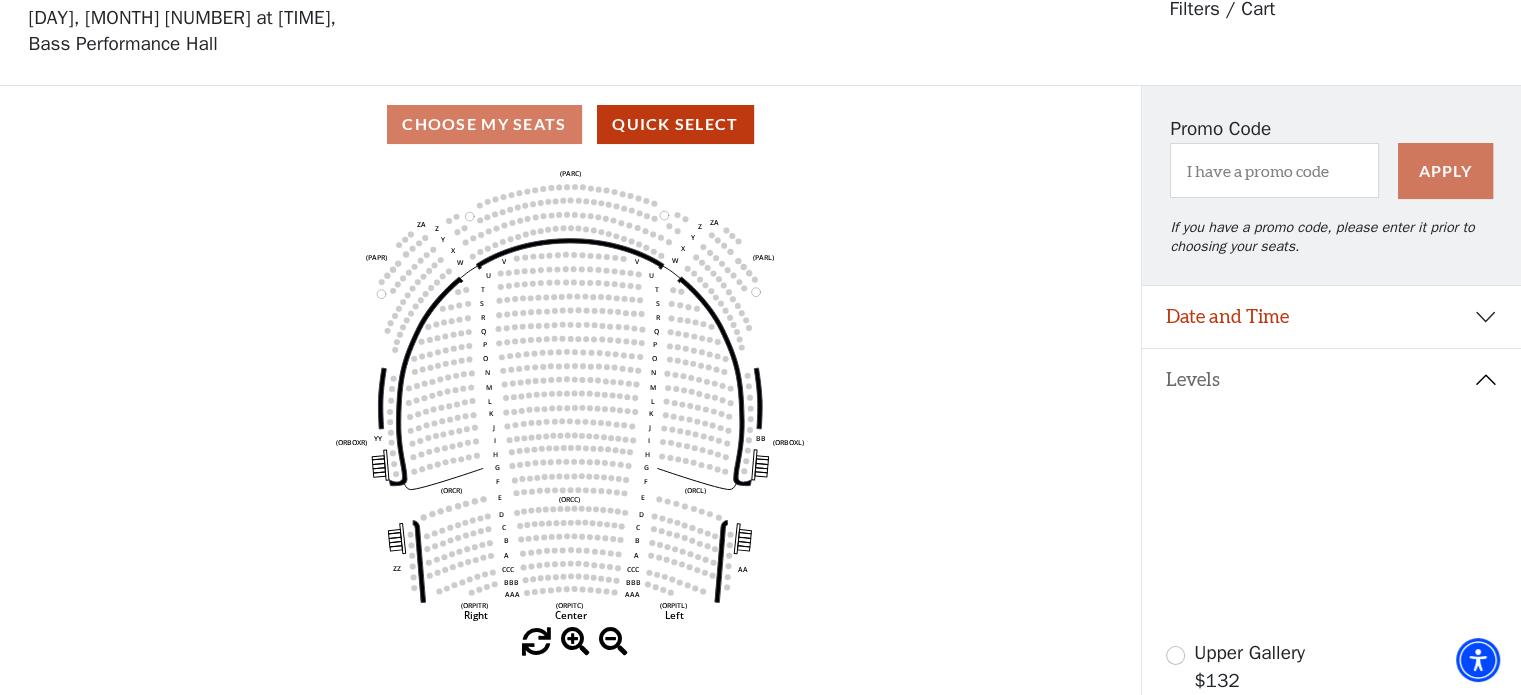 scroll, scrollTop: 92, scrollLeft: 0, axis: vertical 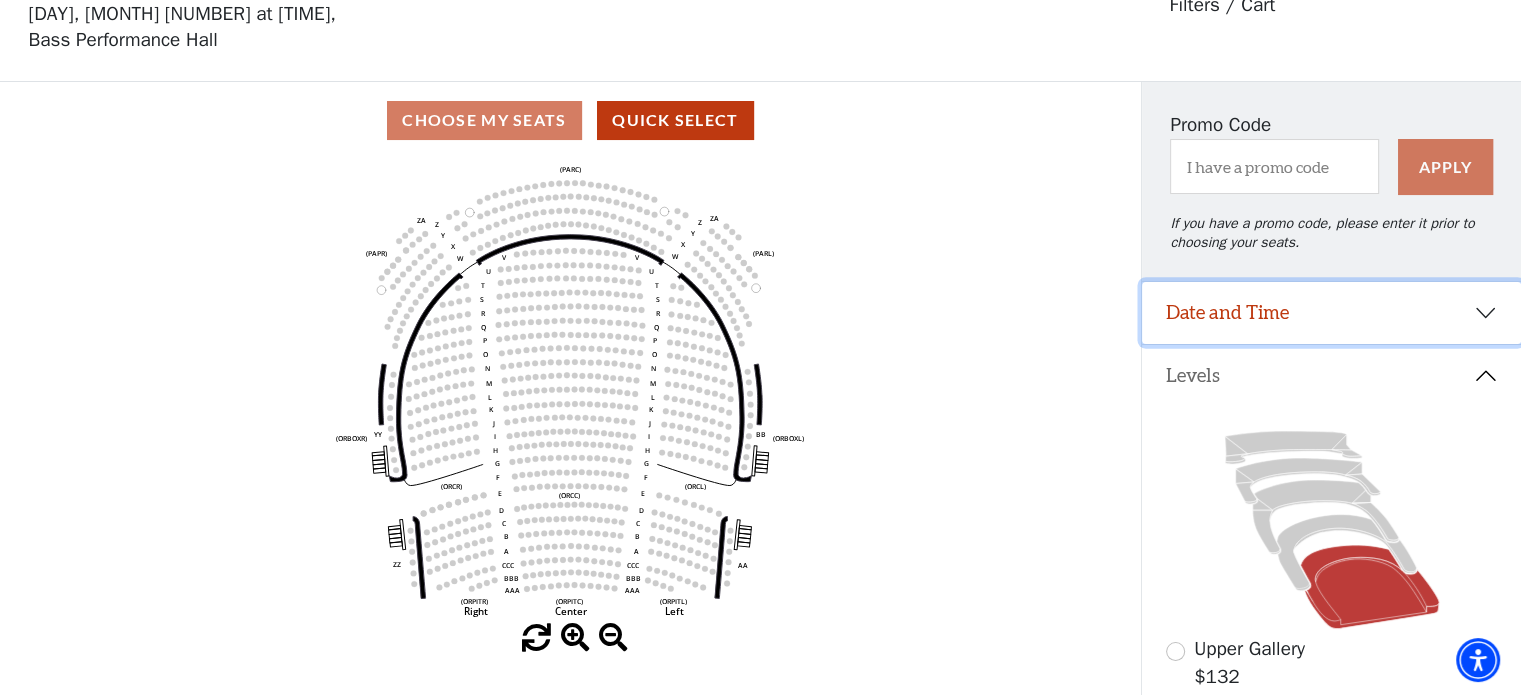 click on "Date and Time" at bounding box center (1331, 313) 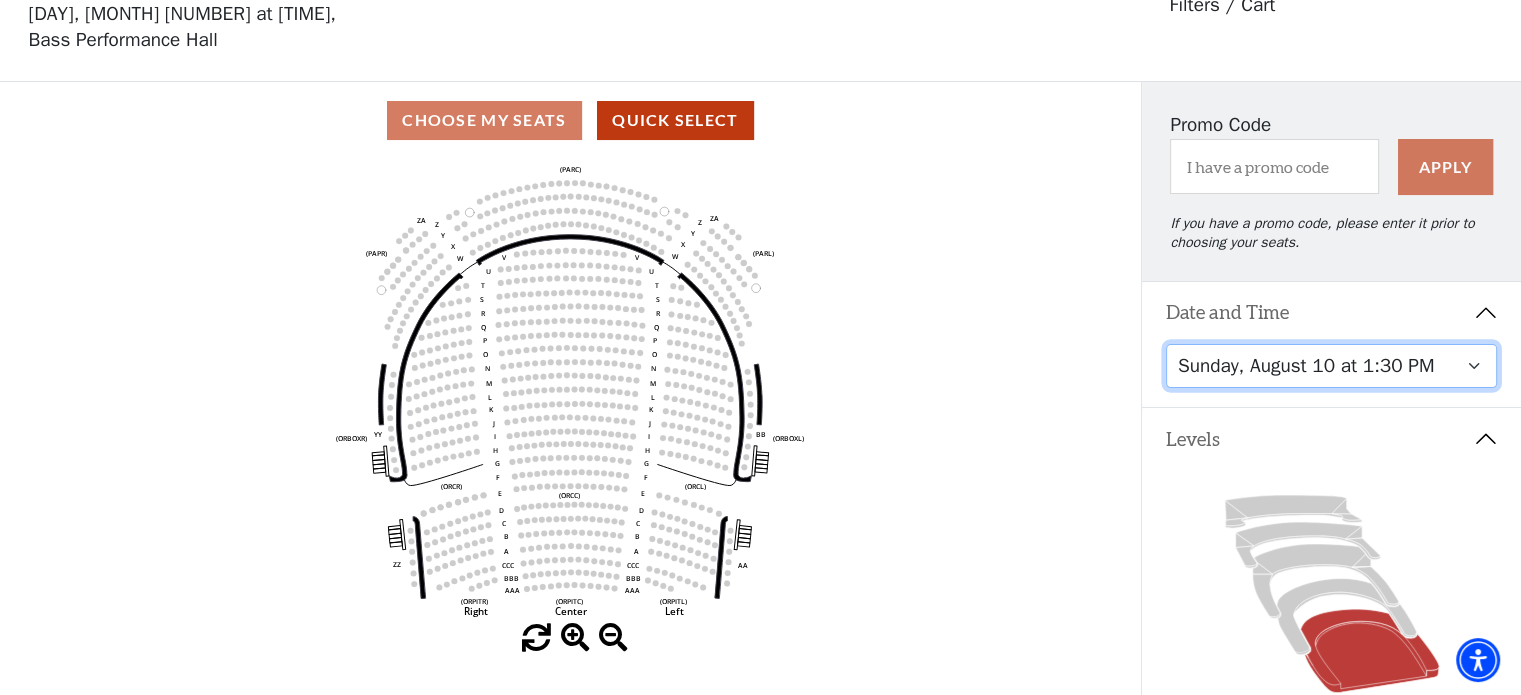 click on "[DAY], [MONTH] [NUMBER] at [TIME] [DAY], [MONTH] [NUMBER] at [TIME] [DAY], [MONTH] [NUMBER] at [TIME] [DAY], [MONTH] [NUMBER] at [TIME] [DAY], [MONTH] [NUMBER] at [TIME]" at bounding box center (1332, 366) 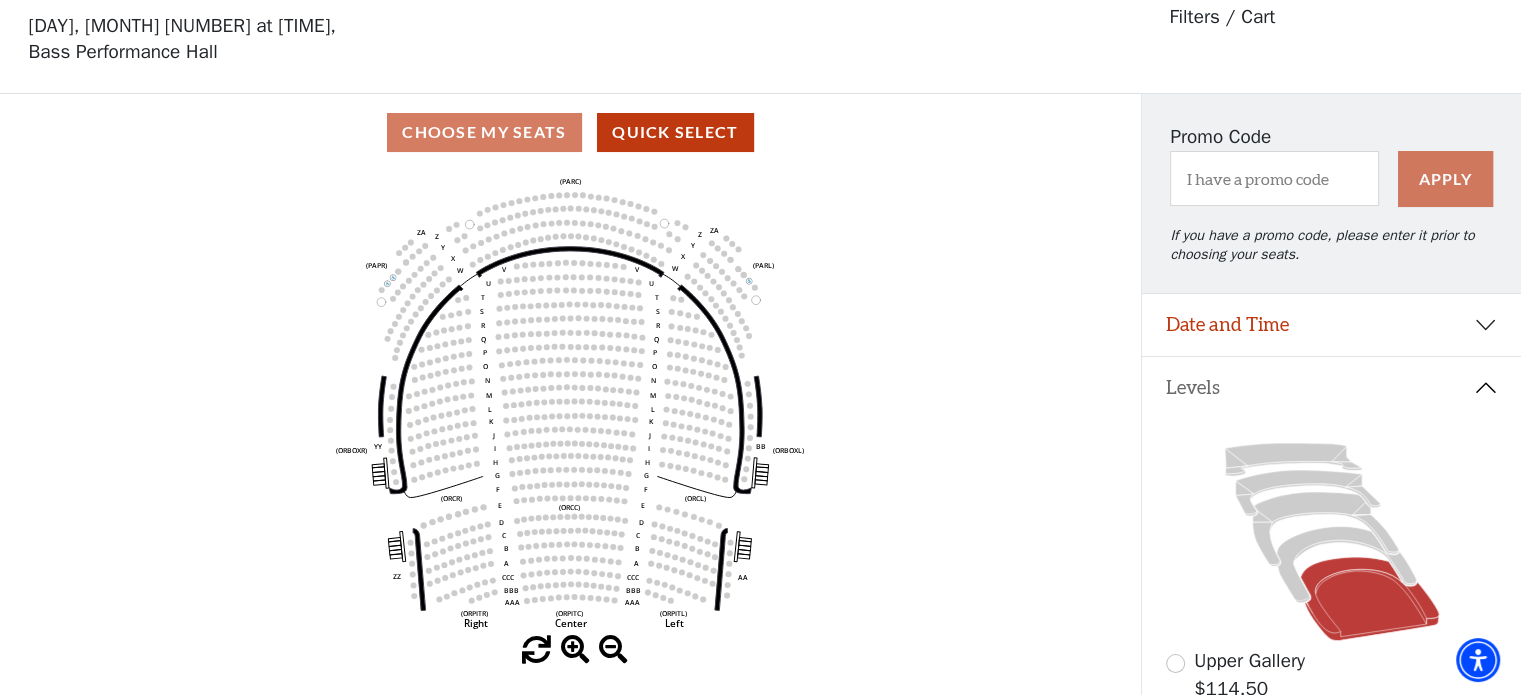 scroll, scrollTop: 92, scrollLeft: 0, axis: vertical 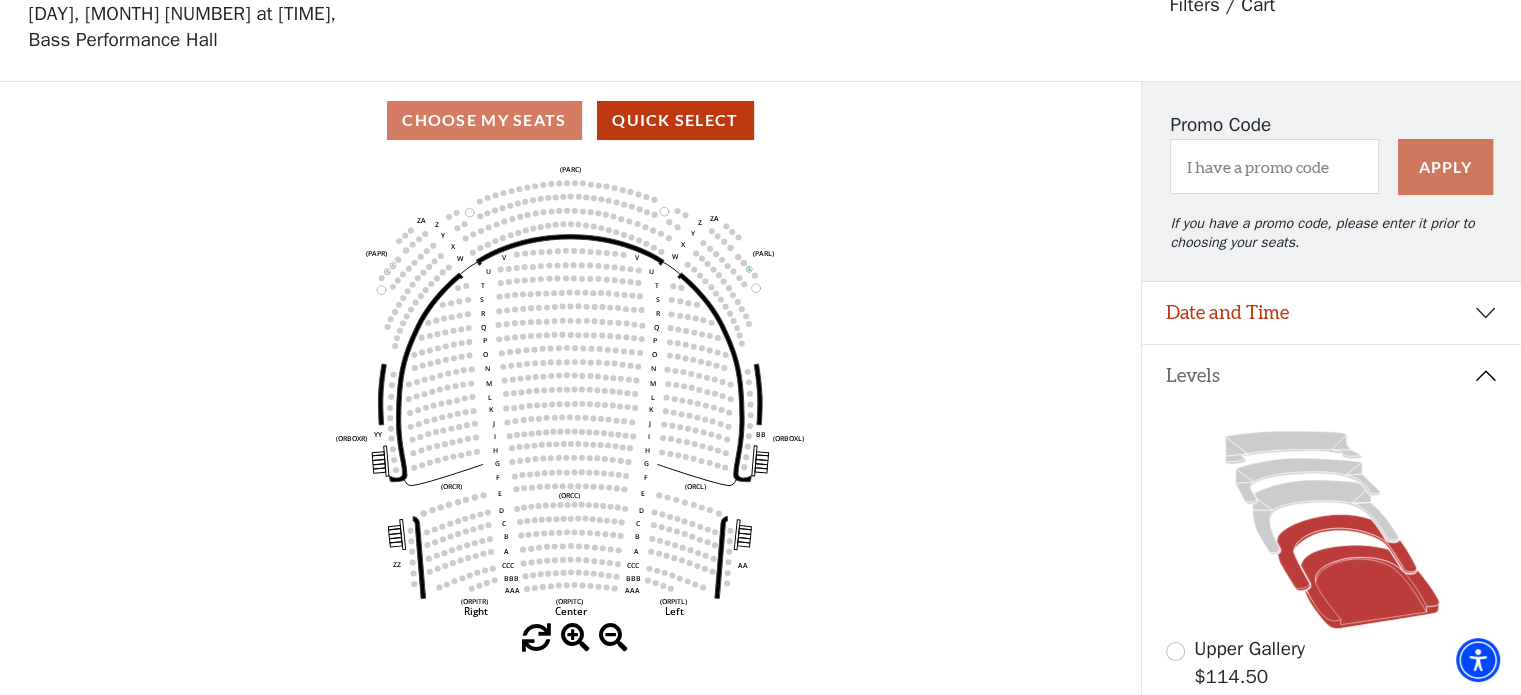 click 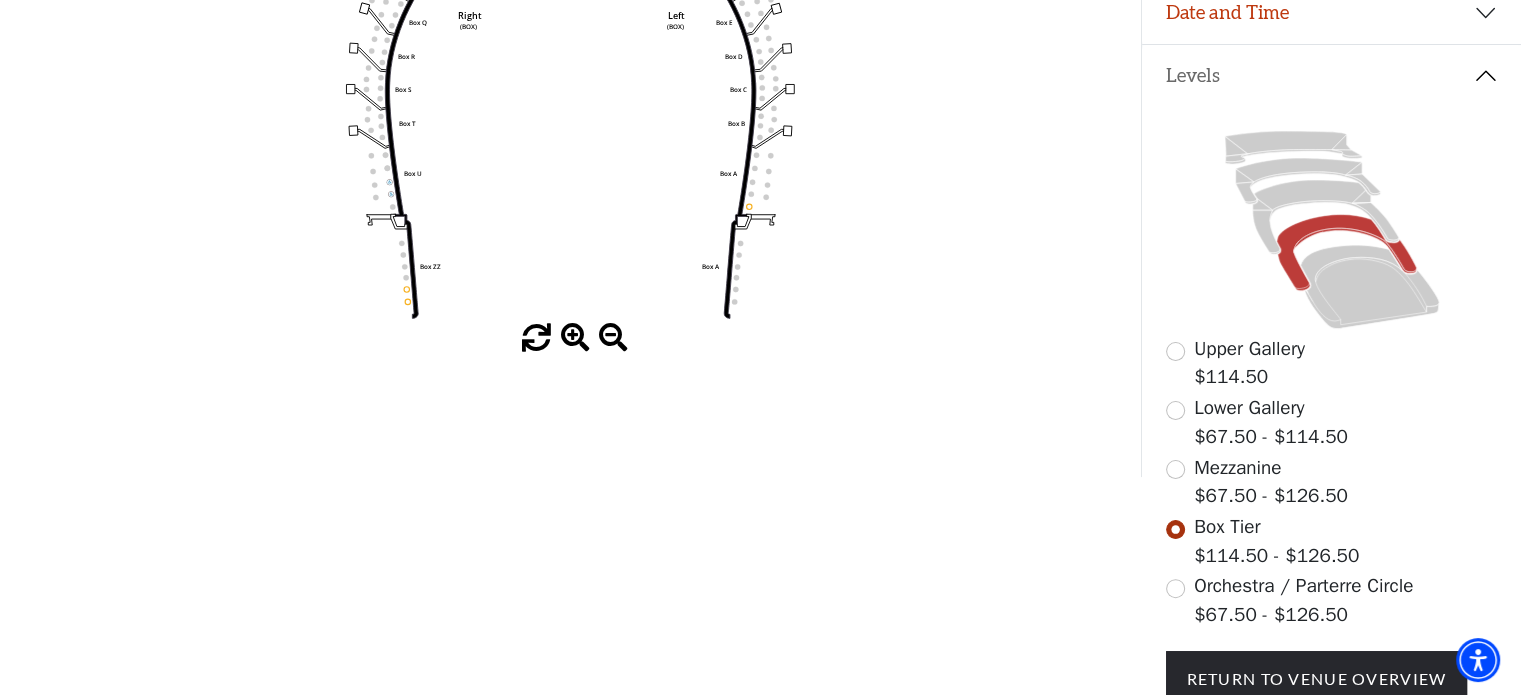 scroll, scrollTop: 92, scrollLeft: 0, axis: vertical 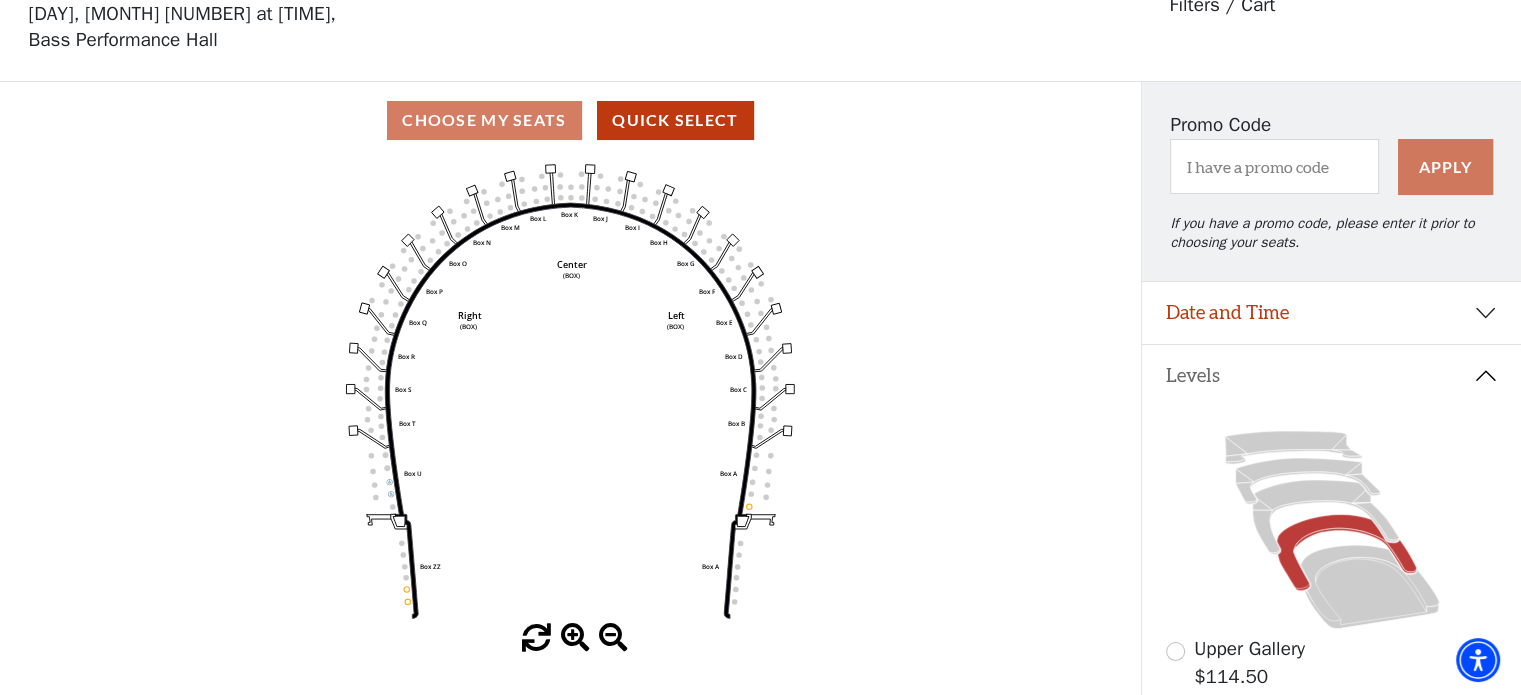 click 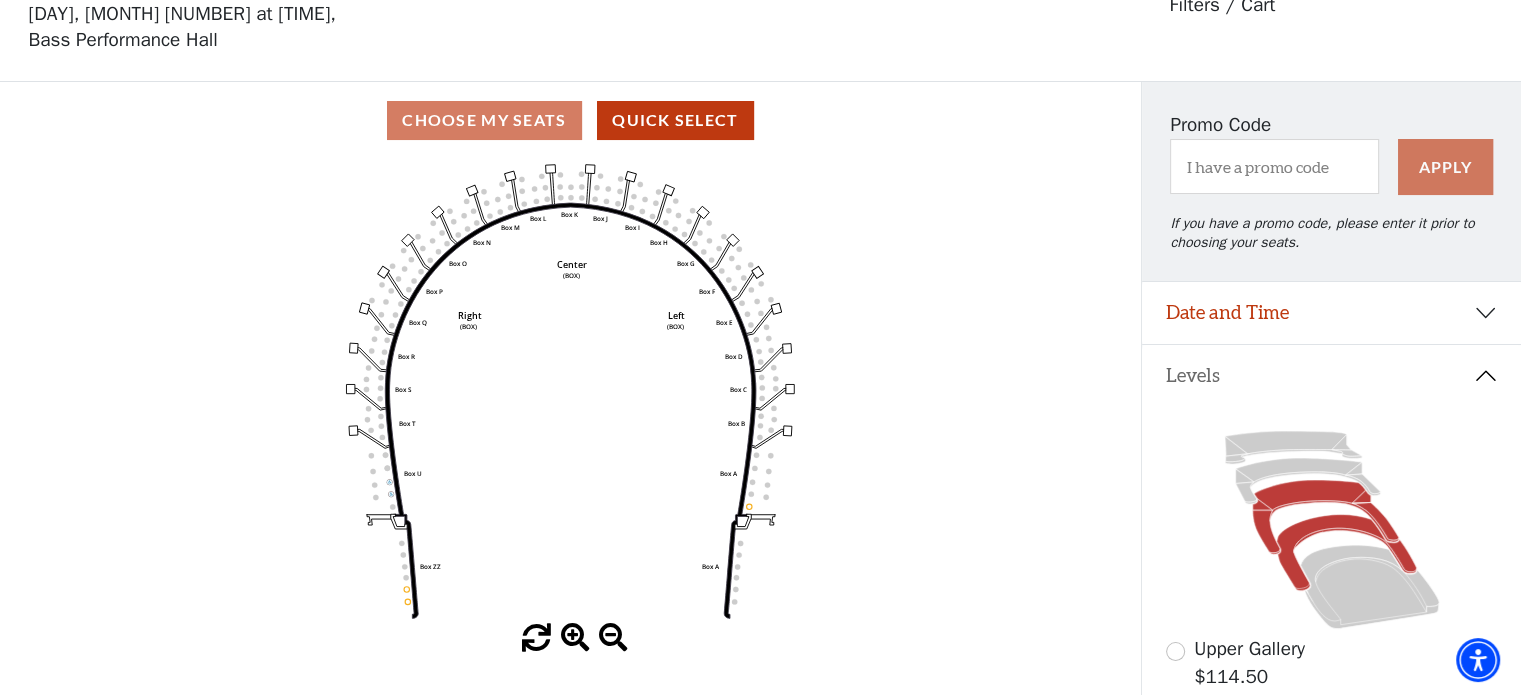 click 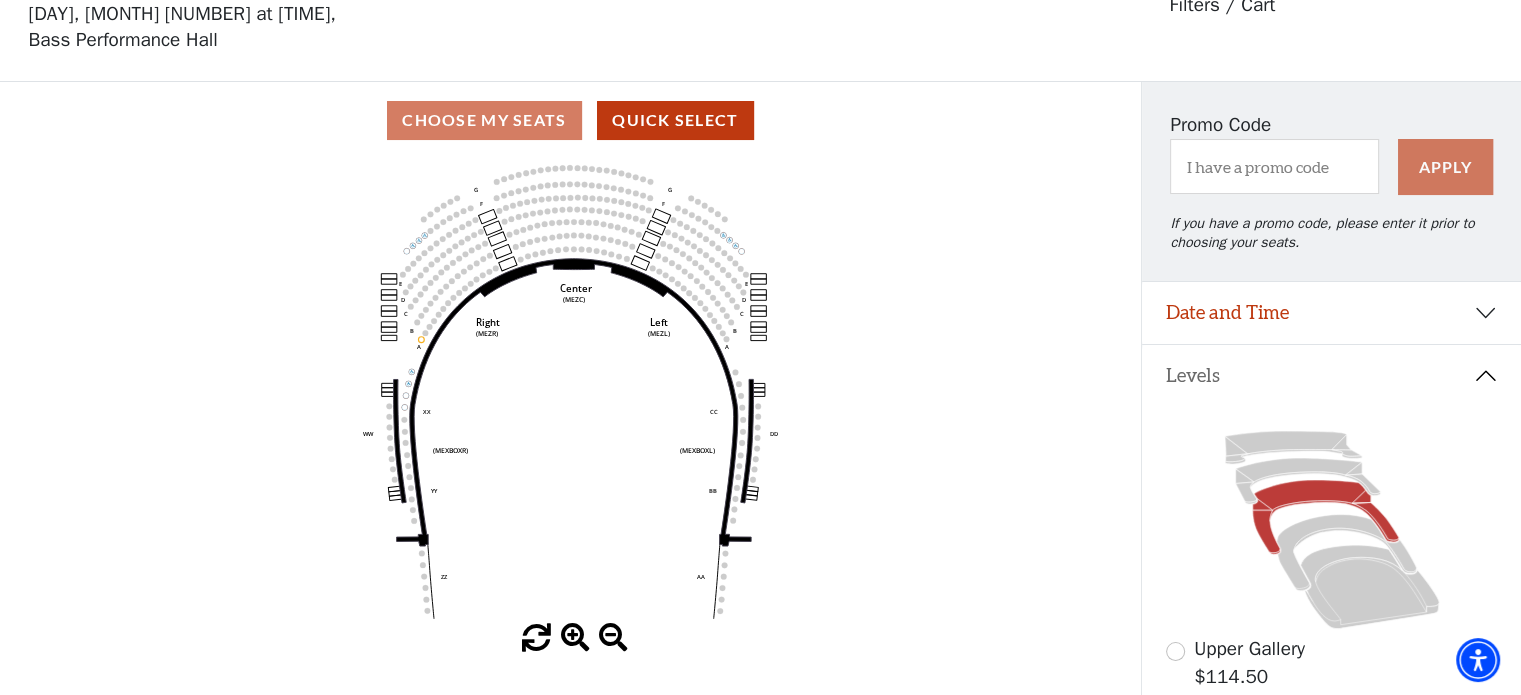scroll, scrollTop: 92, scrollLeft: 0, axis: vertical 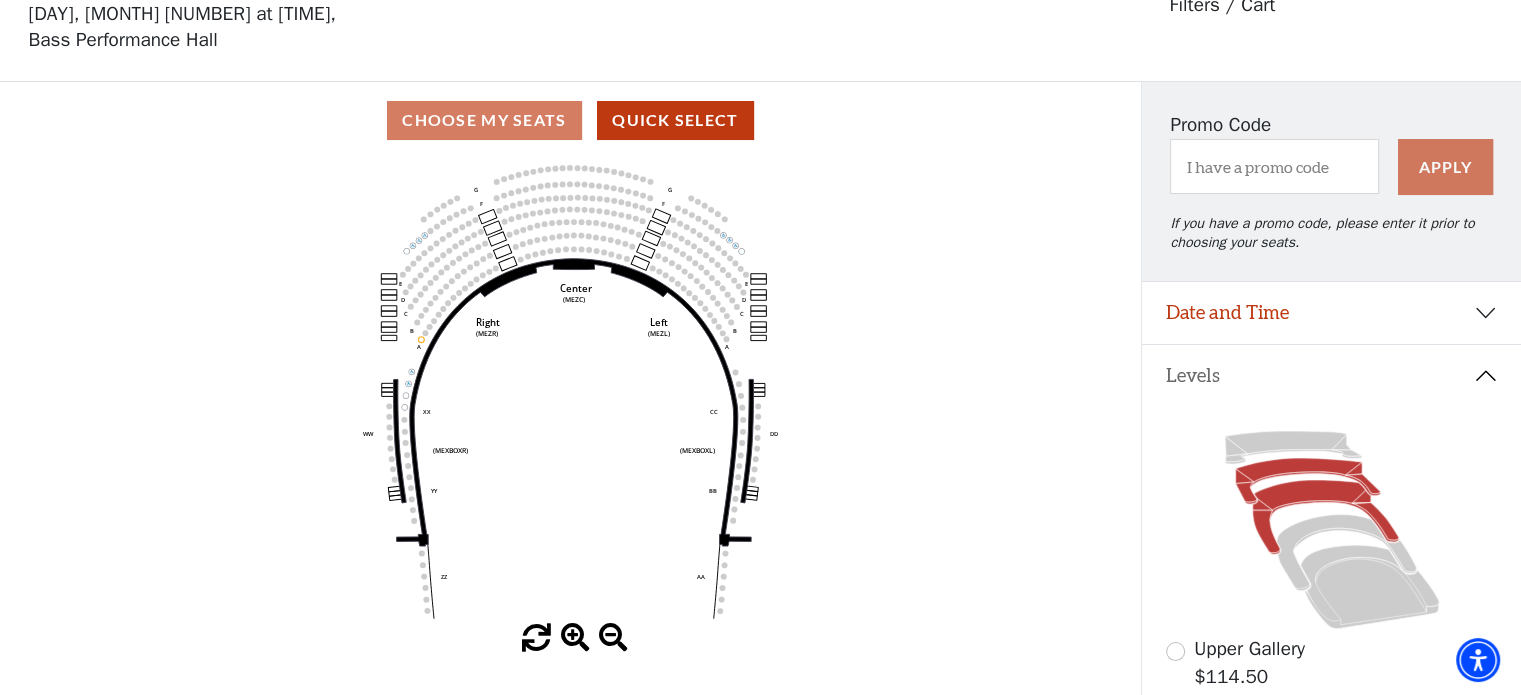 click 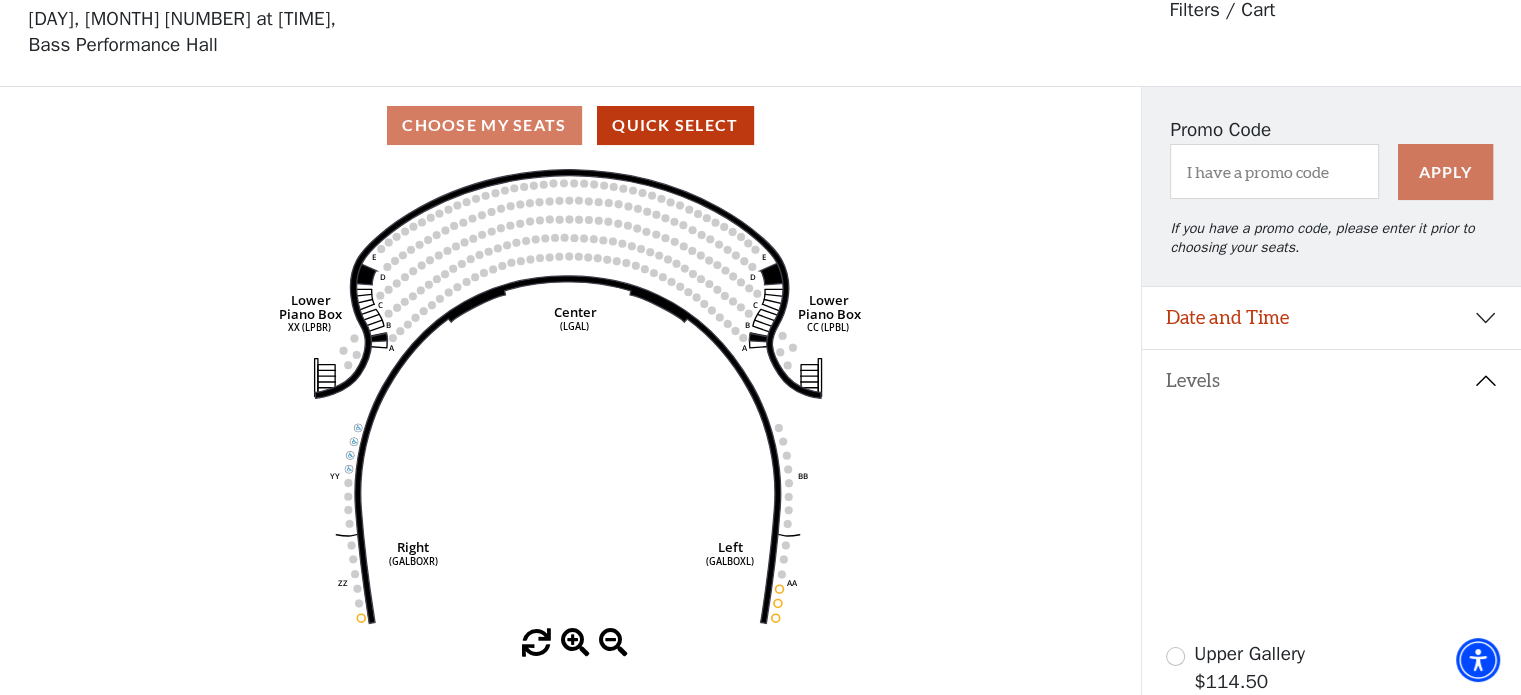 scroll, scrollTop: 92, scrollLeft: 0, axis: vertical 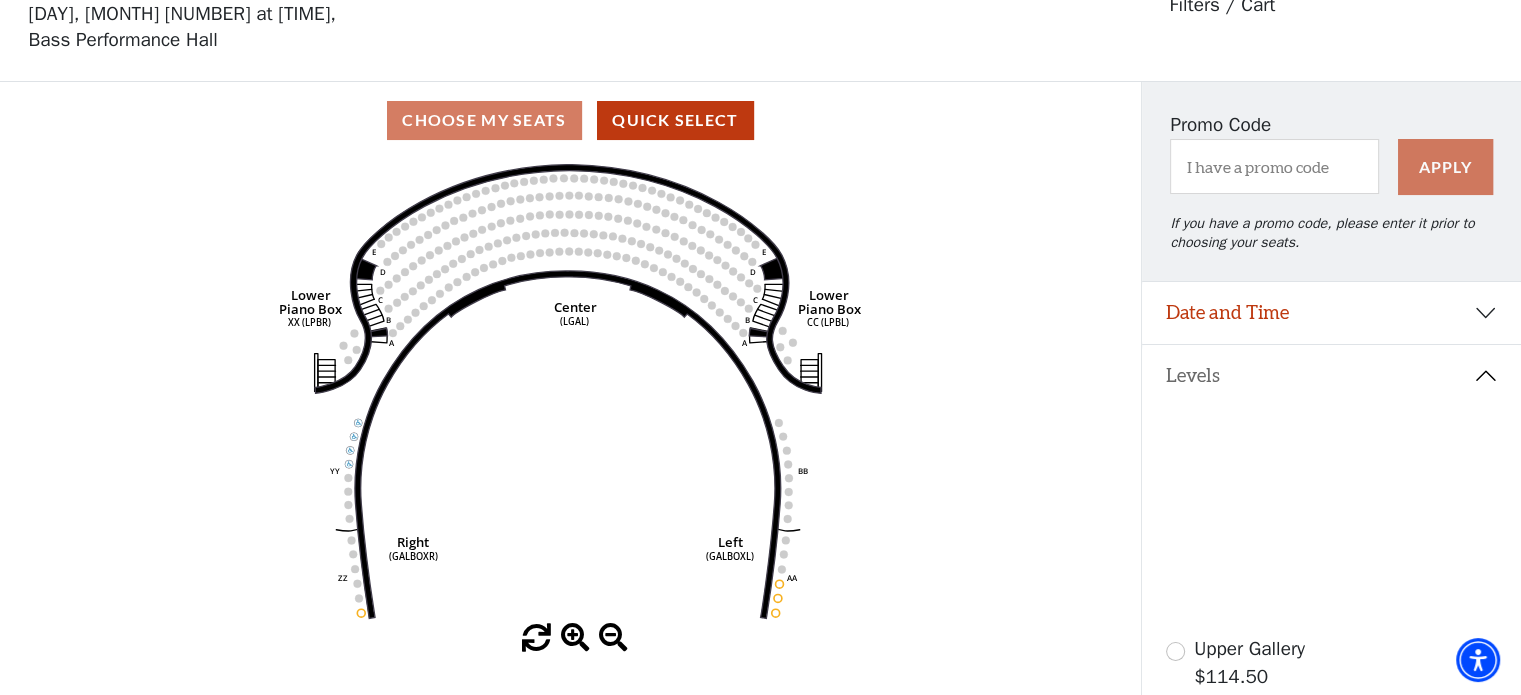 click 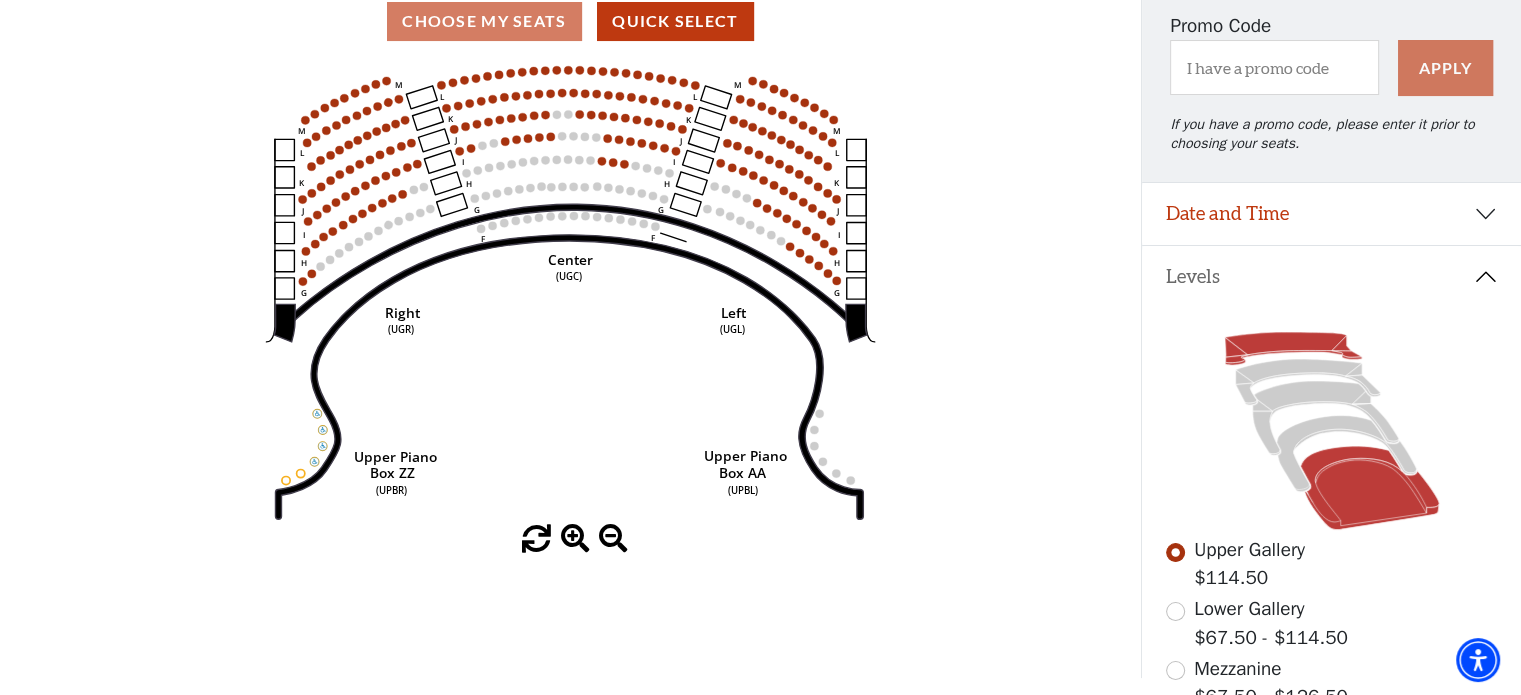 scroll, scrollTop: 400, scrollLeft: 0, axis: vertical 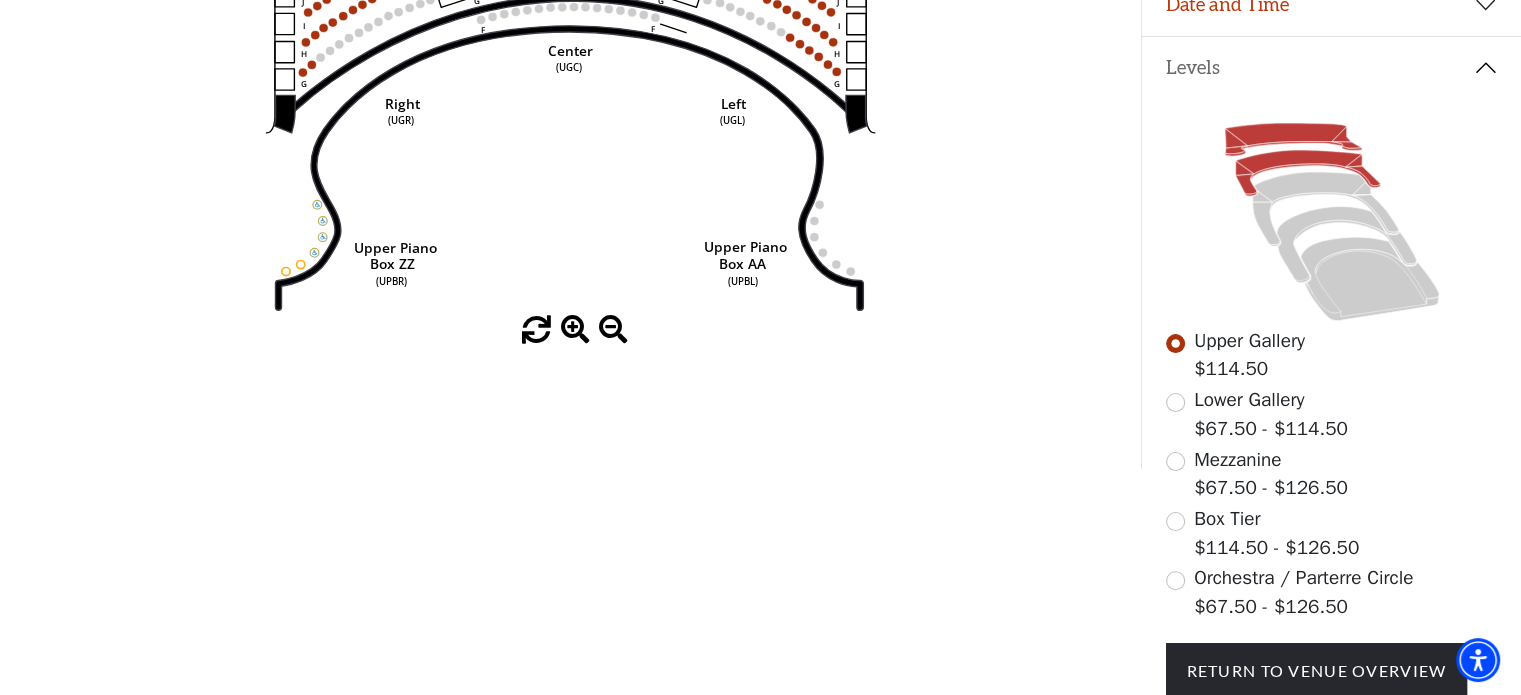 click 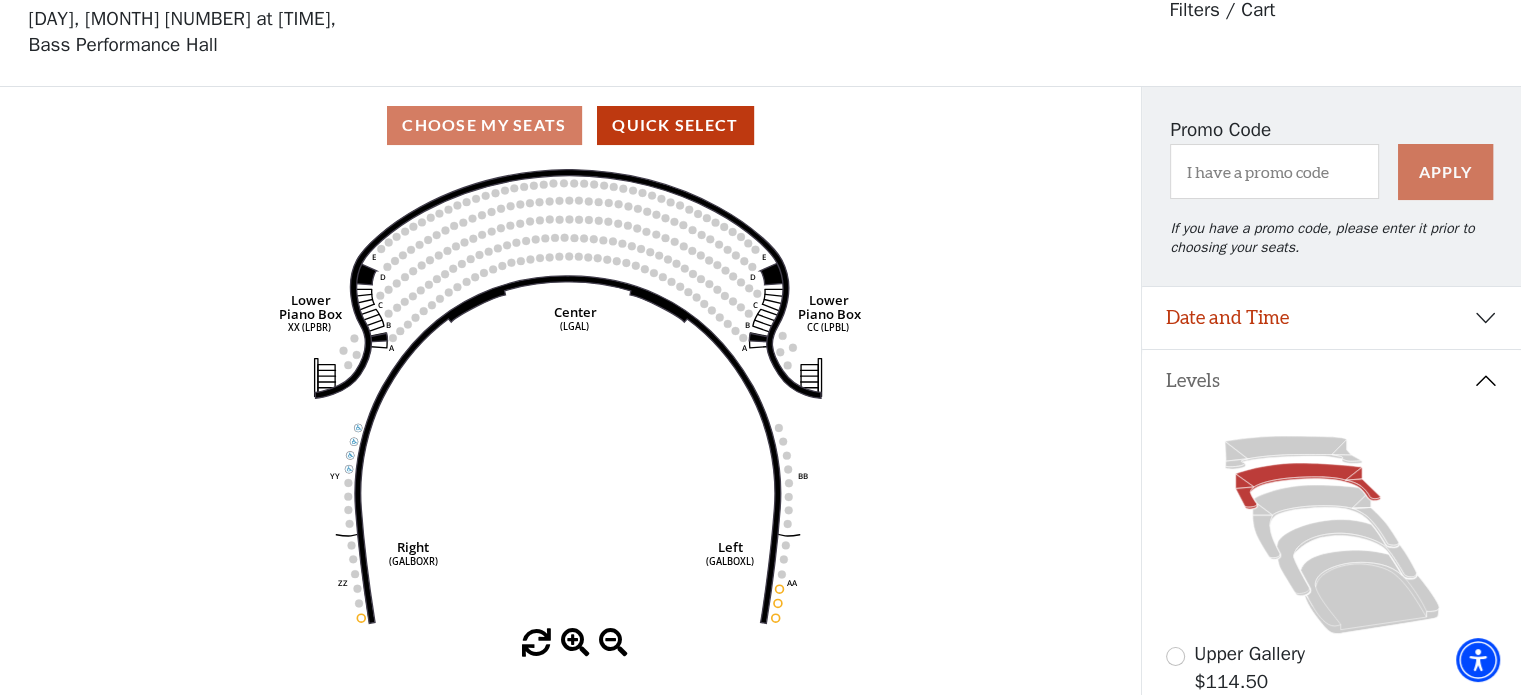 scroll, scrollTop: 92, scrollLeft: 0, axis: vertical 